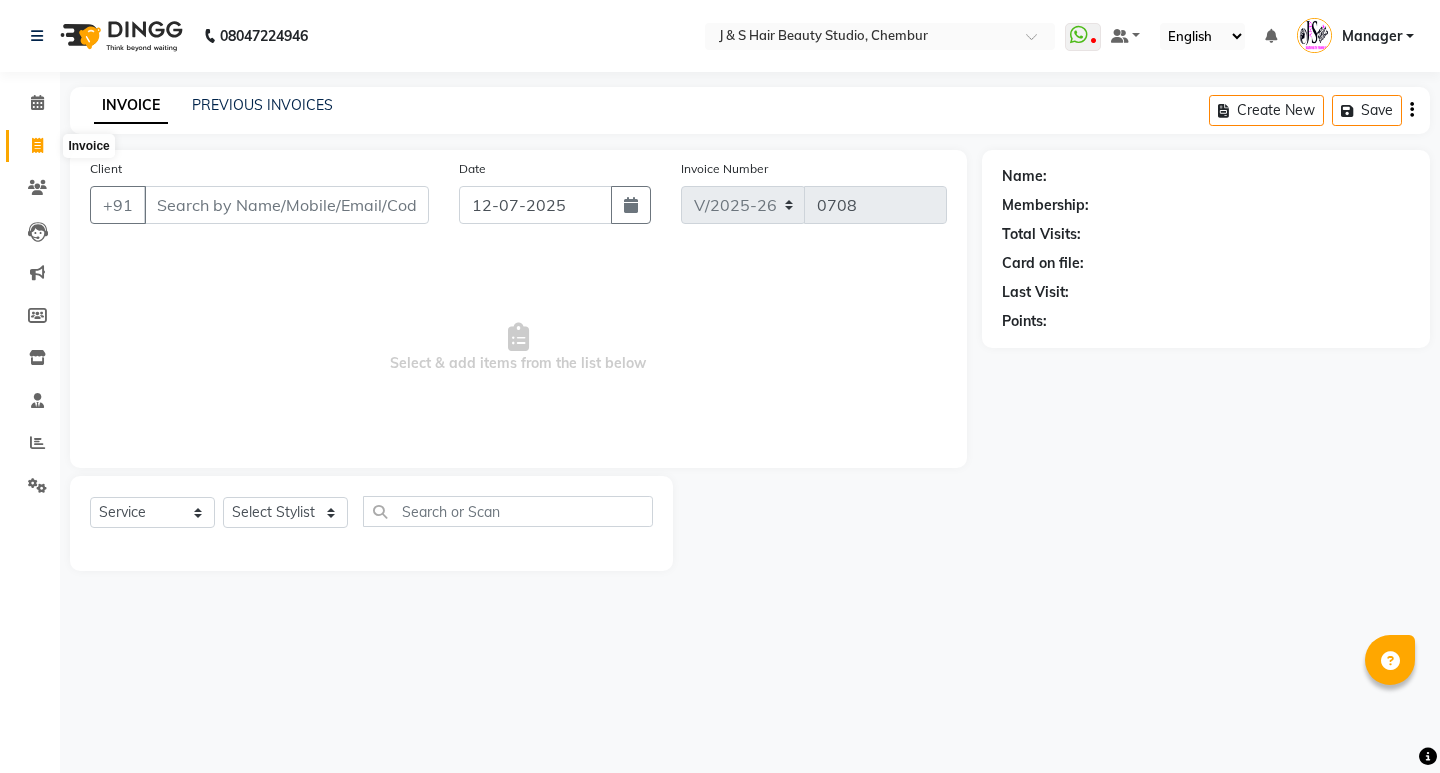 select on "143" 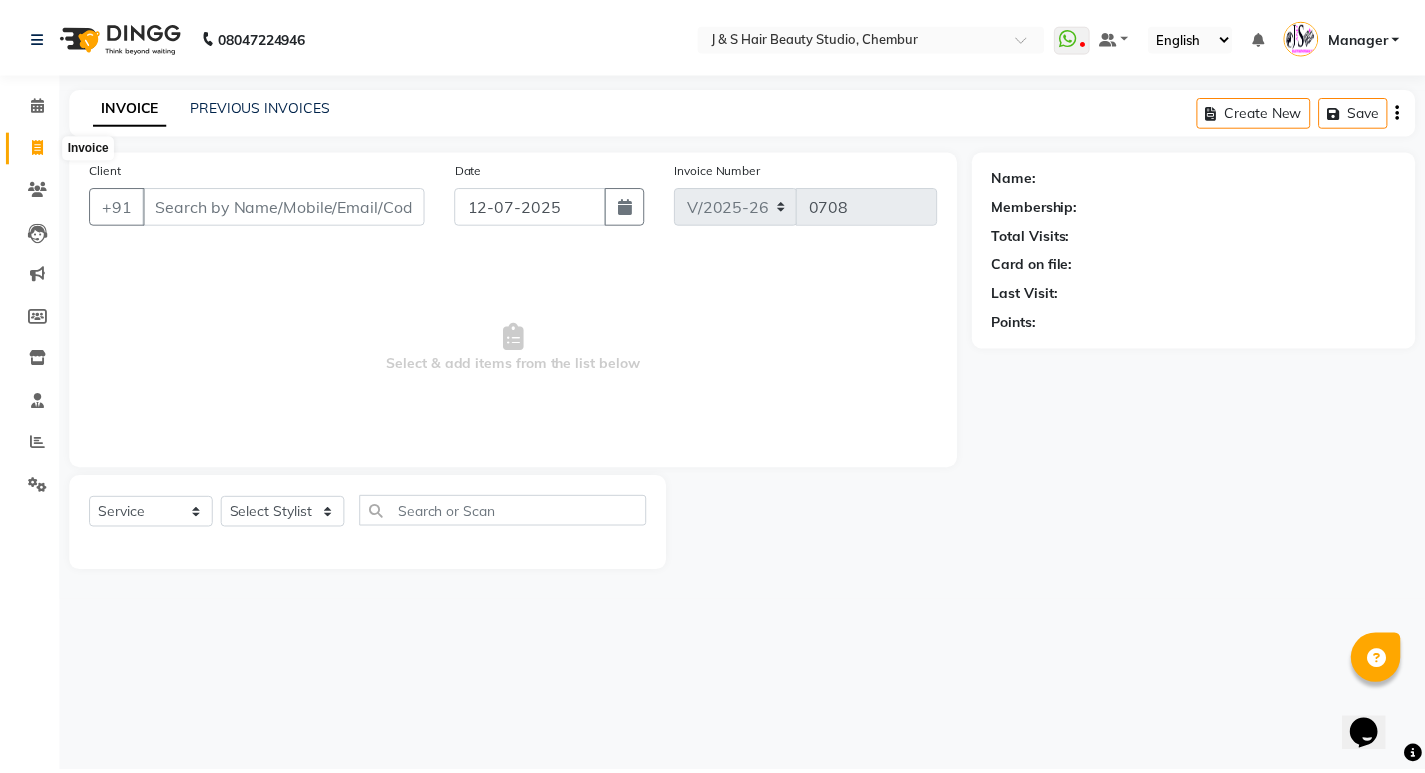 scroll, scrollTop: 0, scrollLeft: 0, axis: both 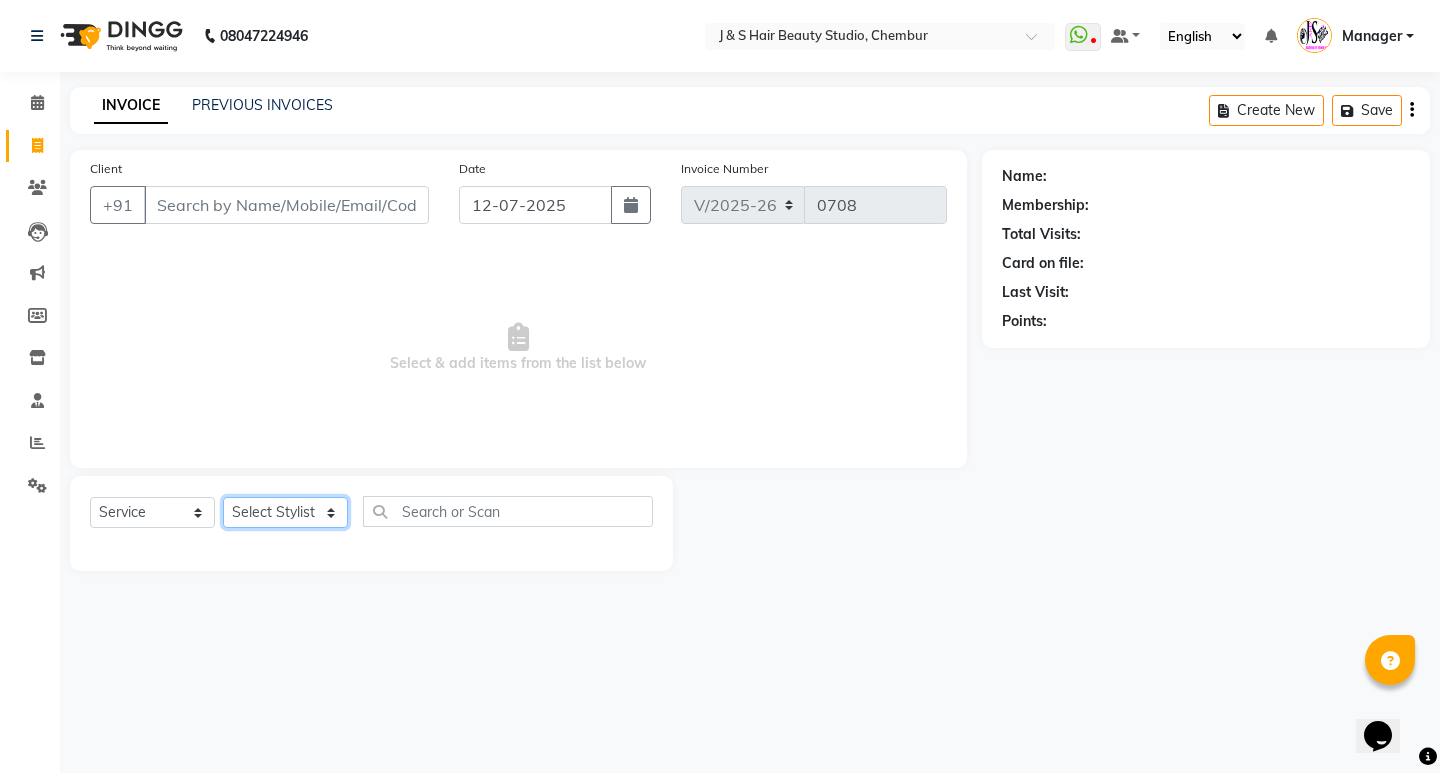click on "Select Stylist Manager [PERSON_NAME] No Preference 1 poonam [PERSON_NAME] Sheetal Mam [PERSON_NAME]  [PERSON_NAME]" 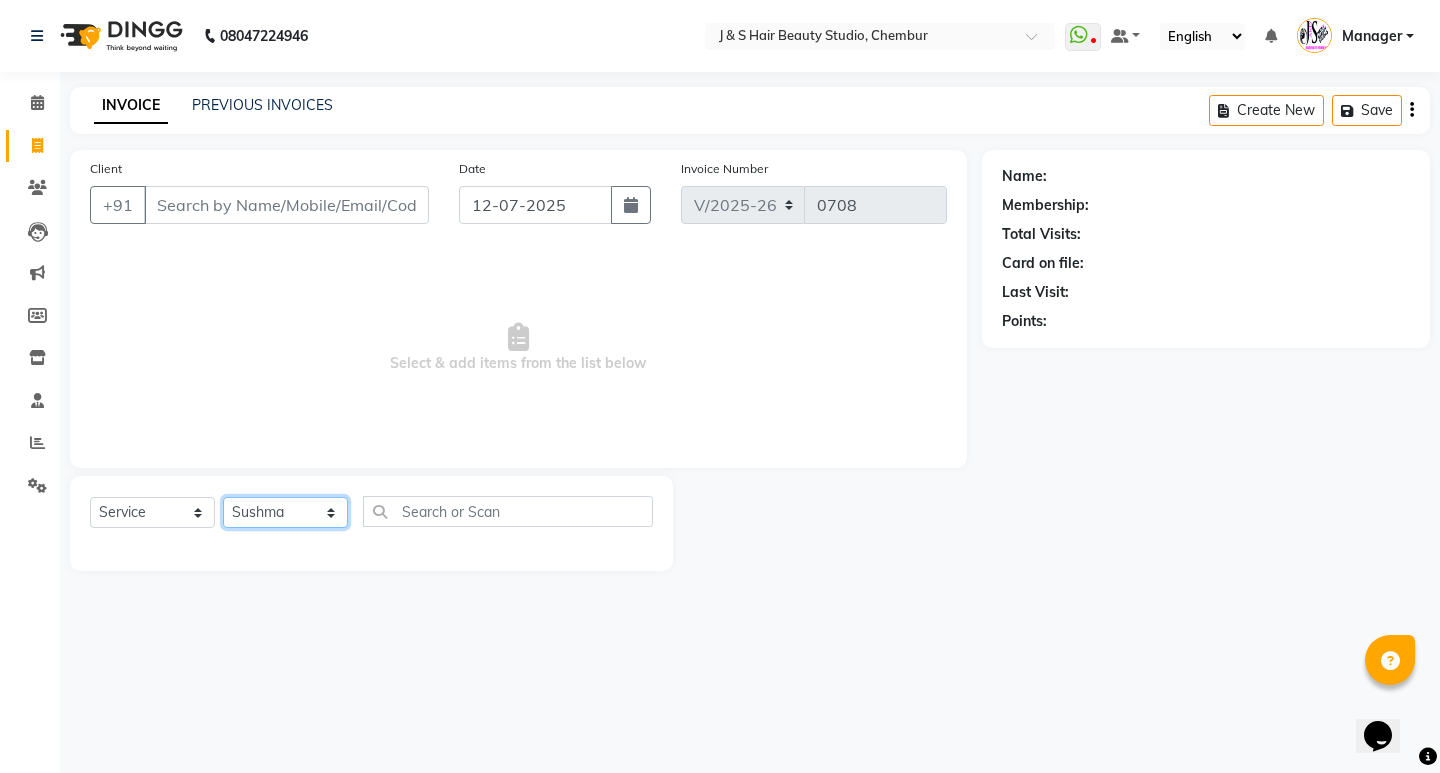 click on "Select Stylist Manager [PERSON_NAME] No Preference 1 poonam [PERSON_NAME] Sheetal Mam [PERSON_NAME]  [PERSON_NAME]" 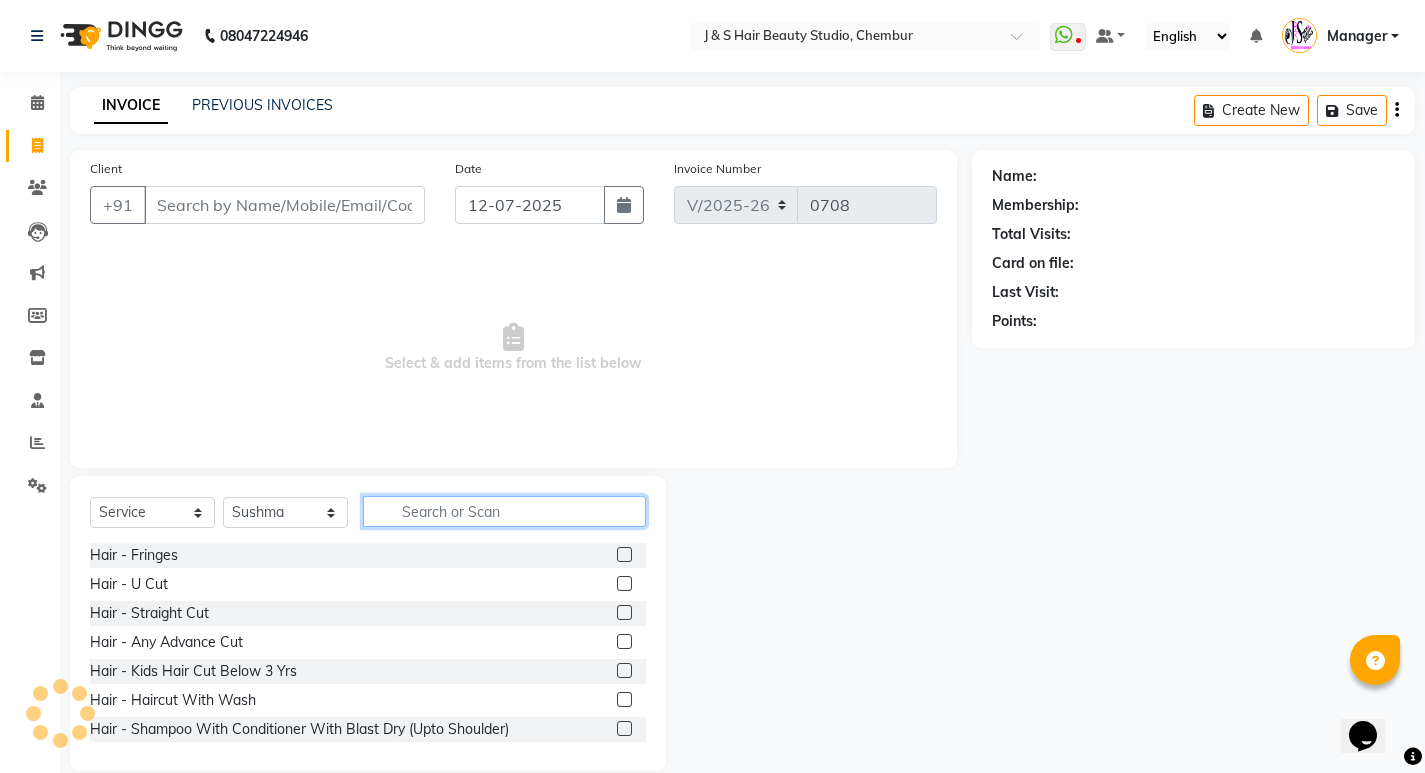 click 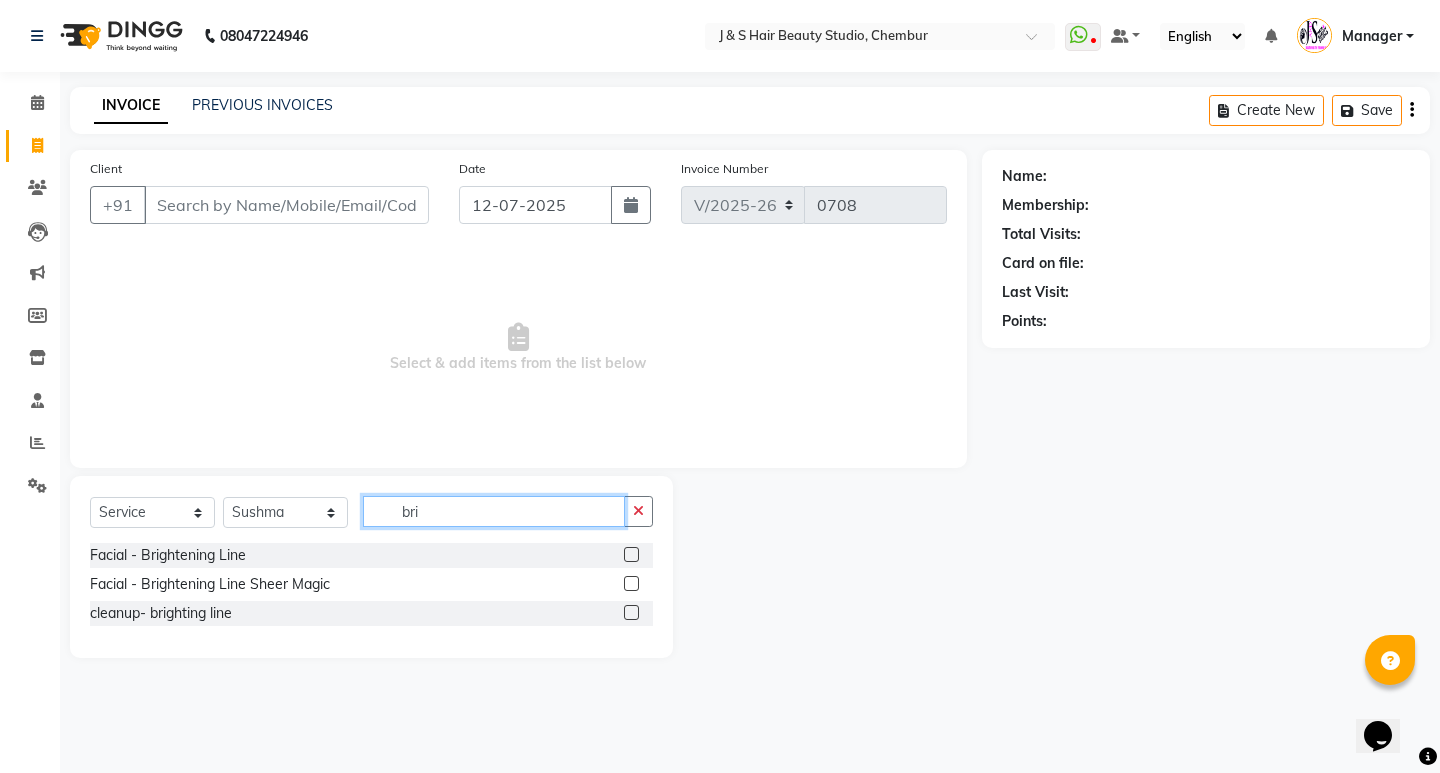 type on "bri" 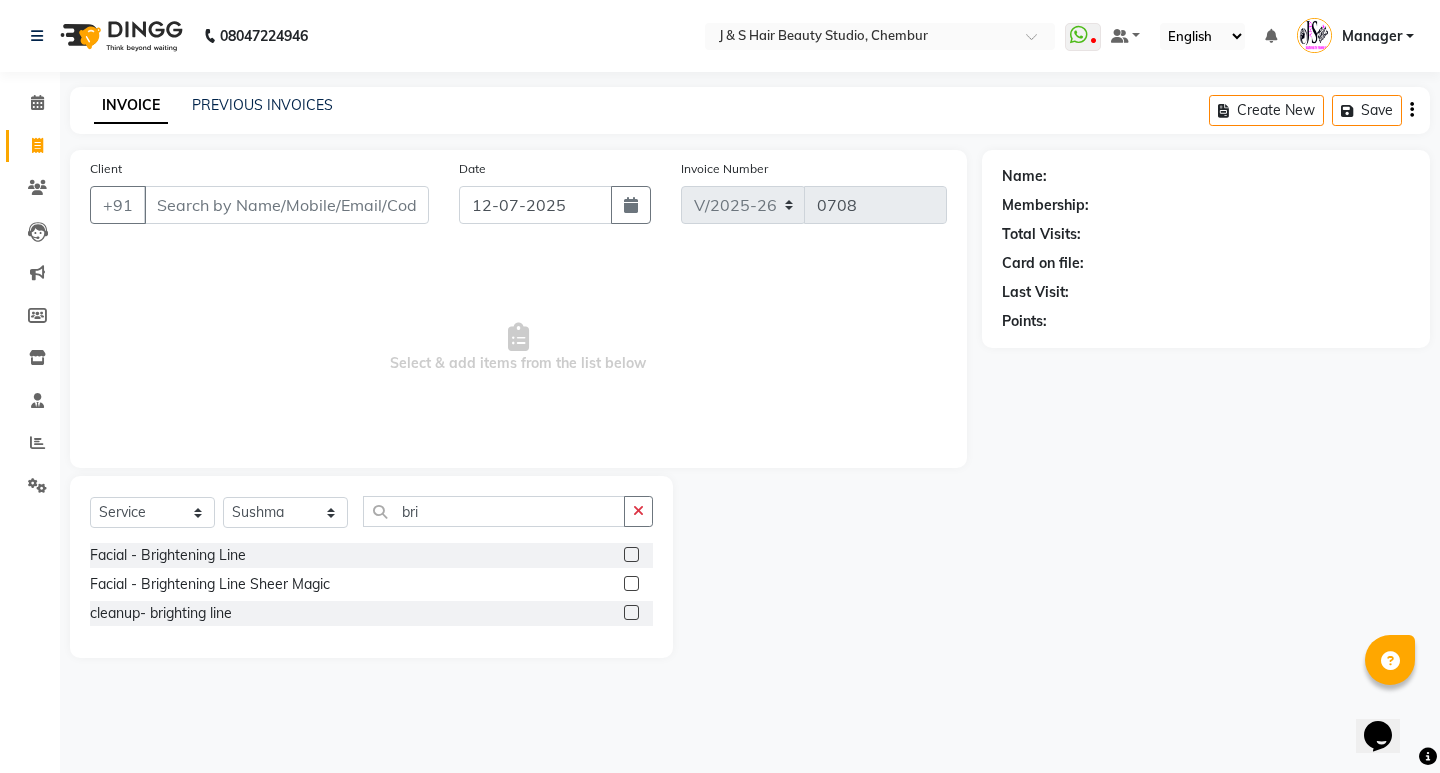 click 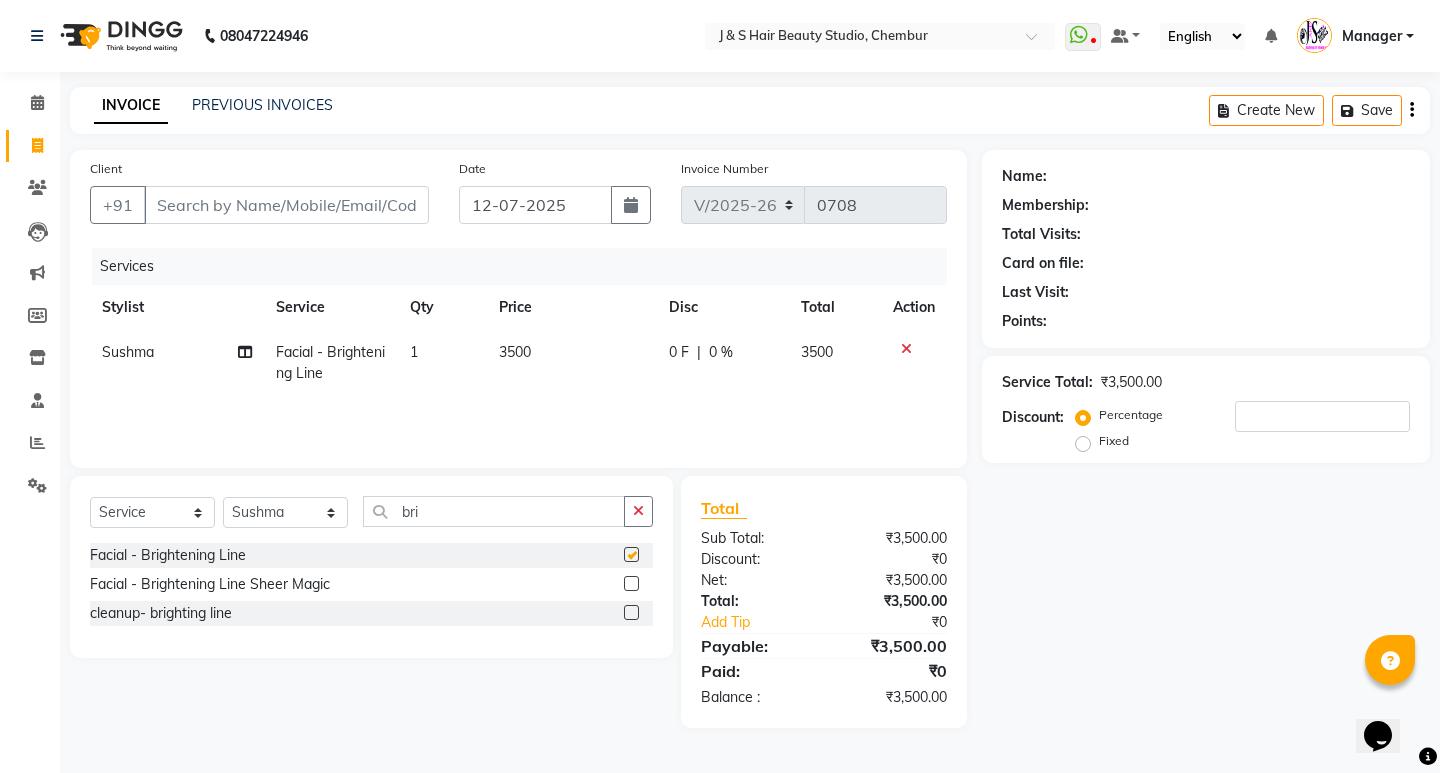 checkbox on "false" 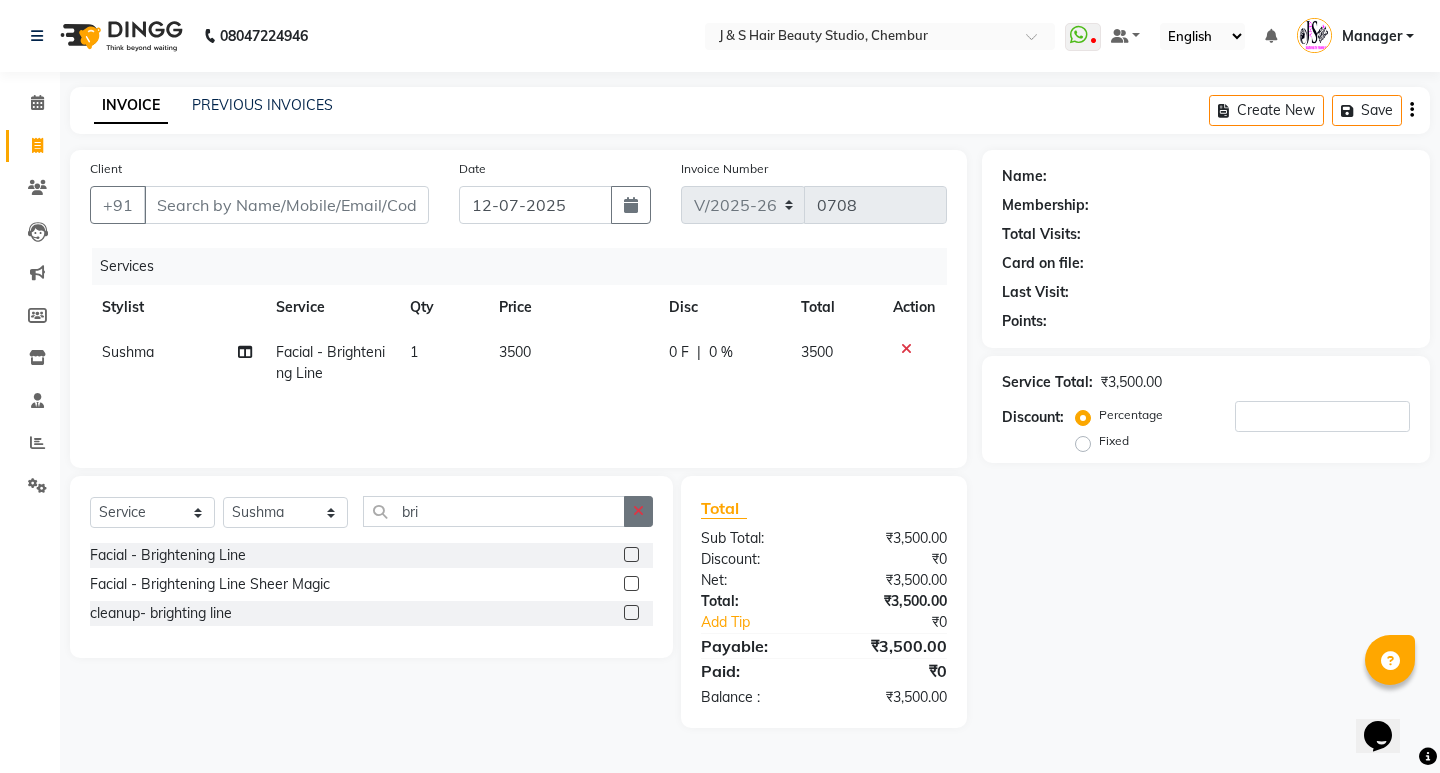 click 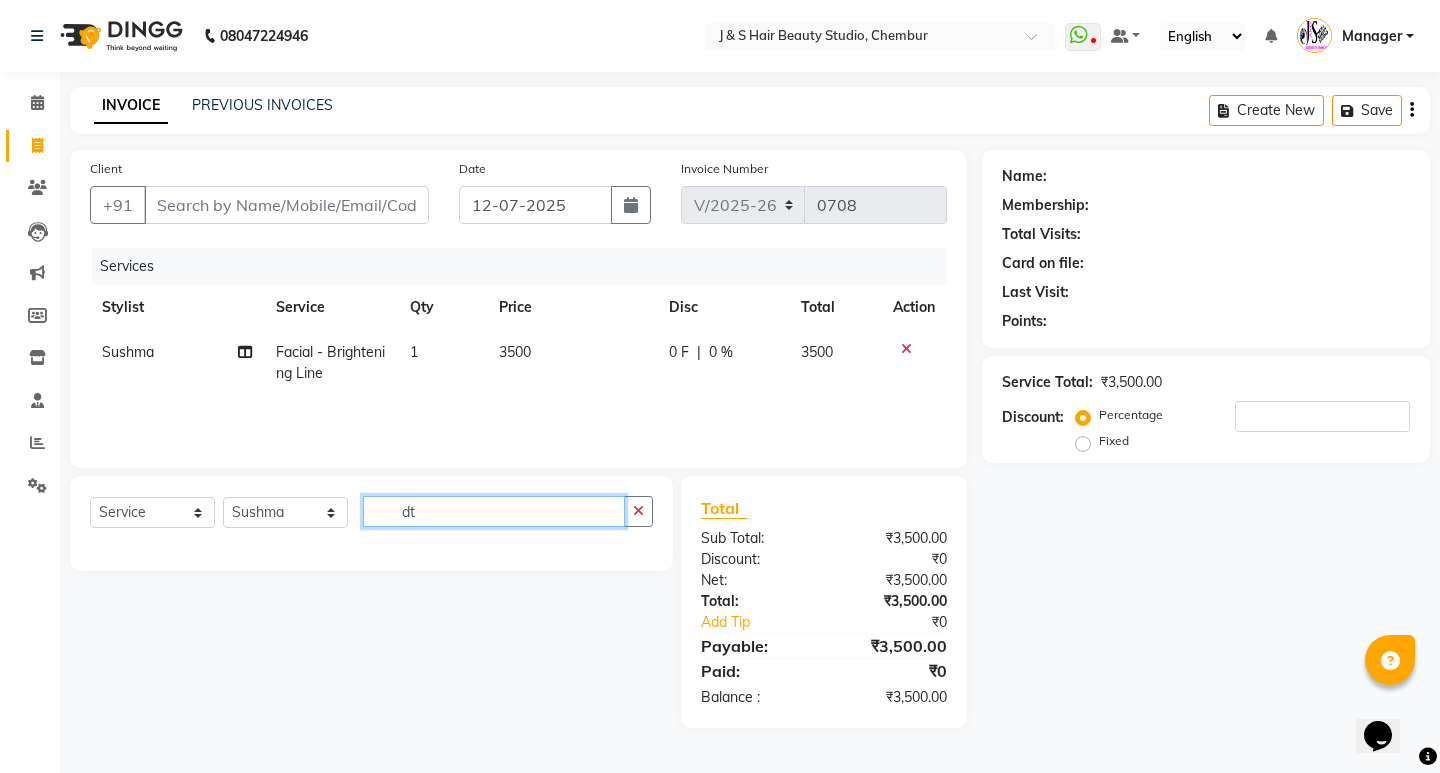 type on "d" 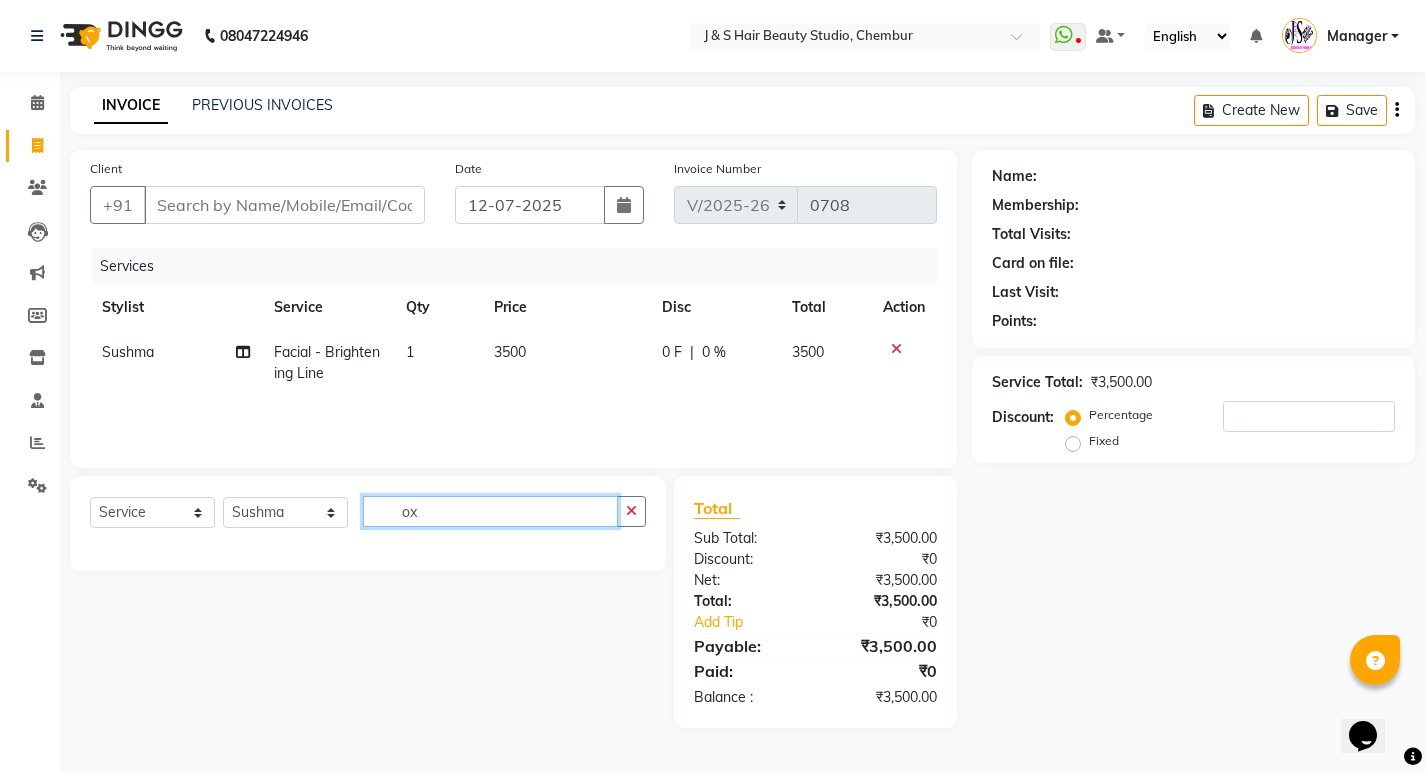 type on "o" 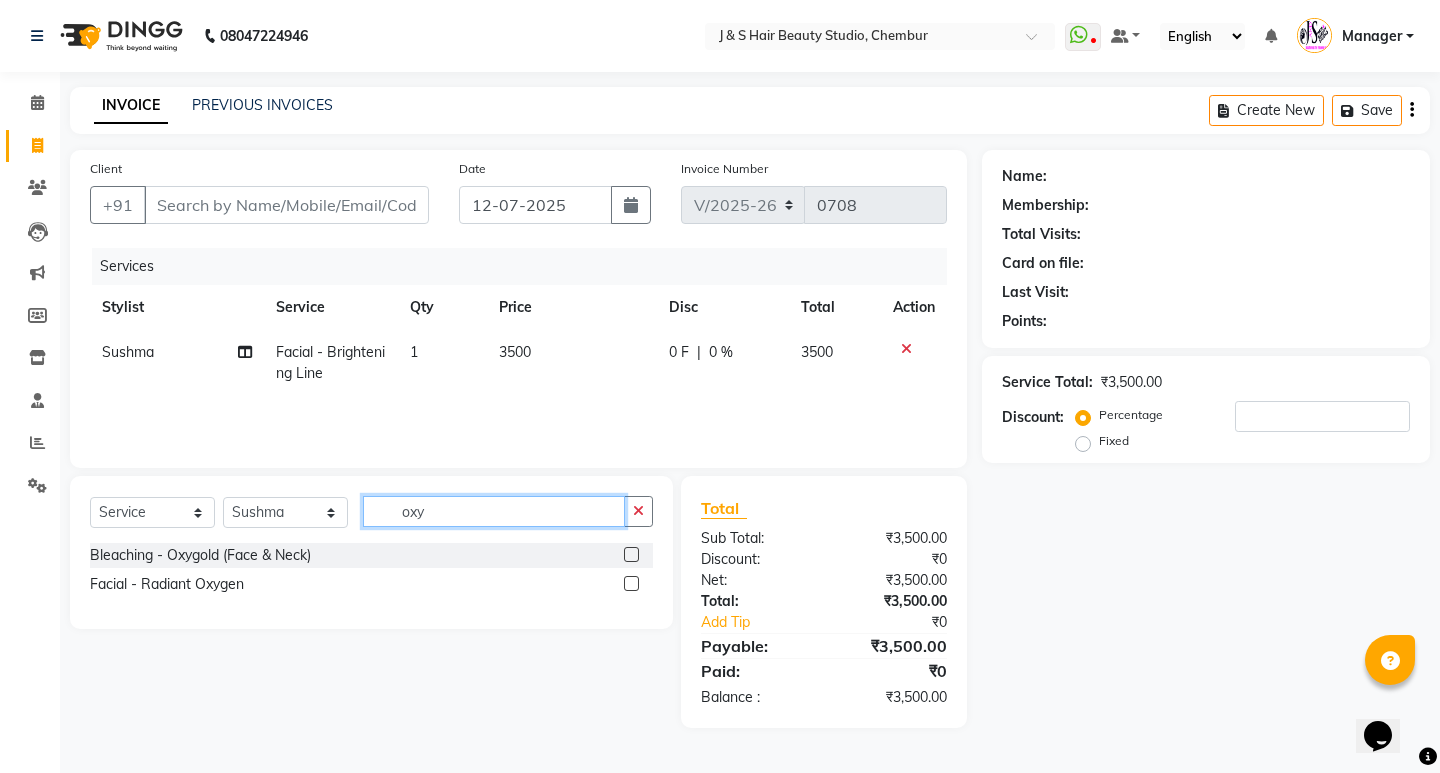 type on "oxy" 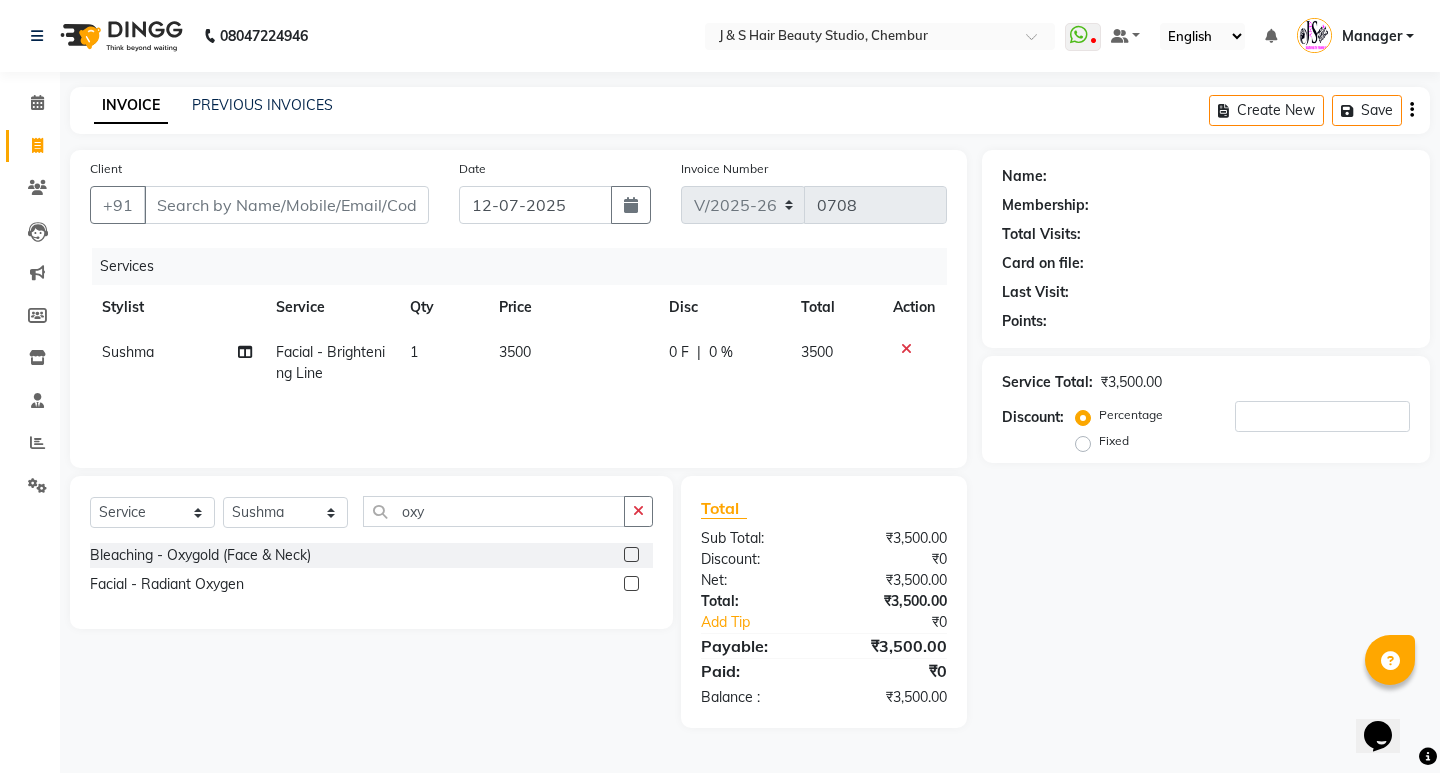 click 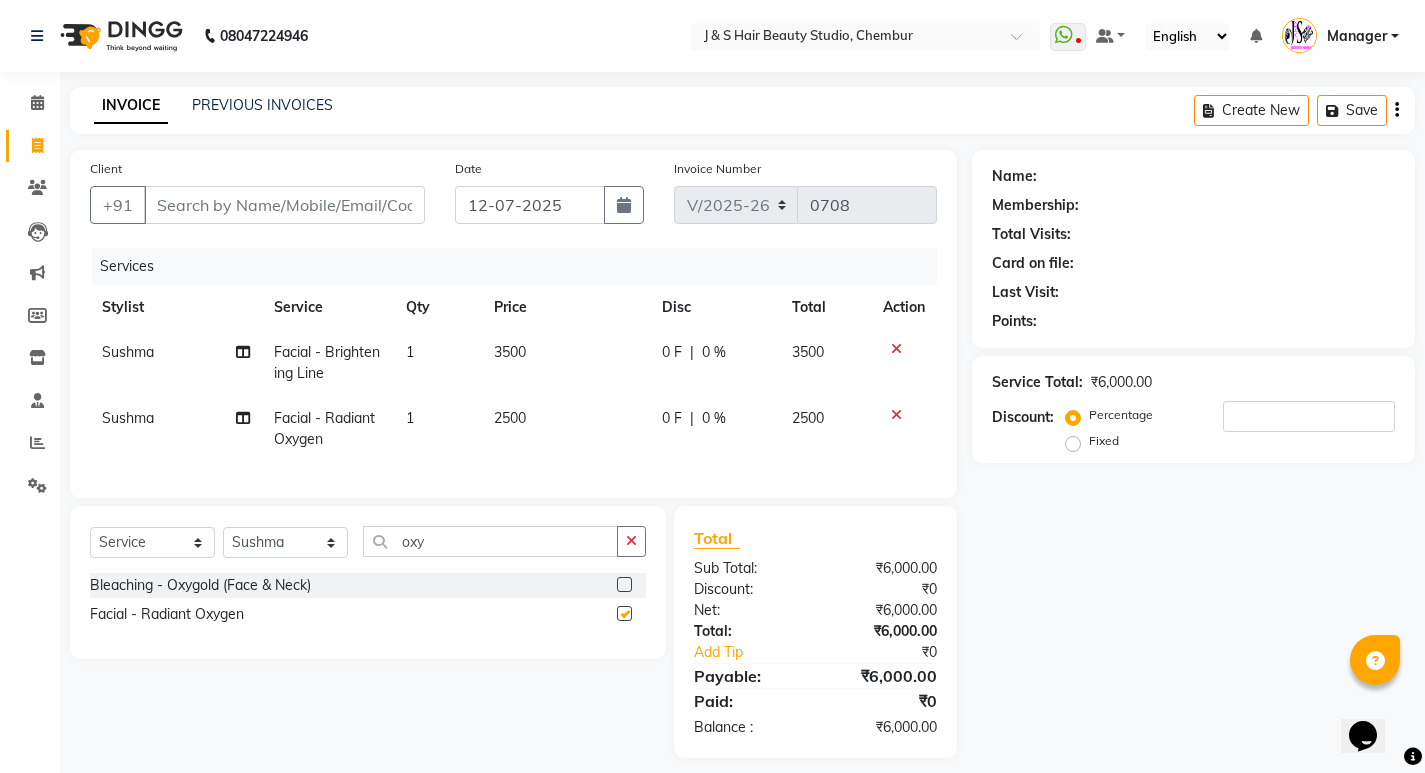 checkbox on "false" 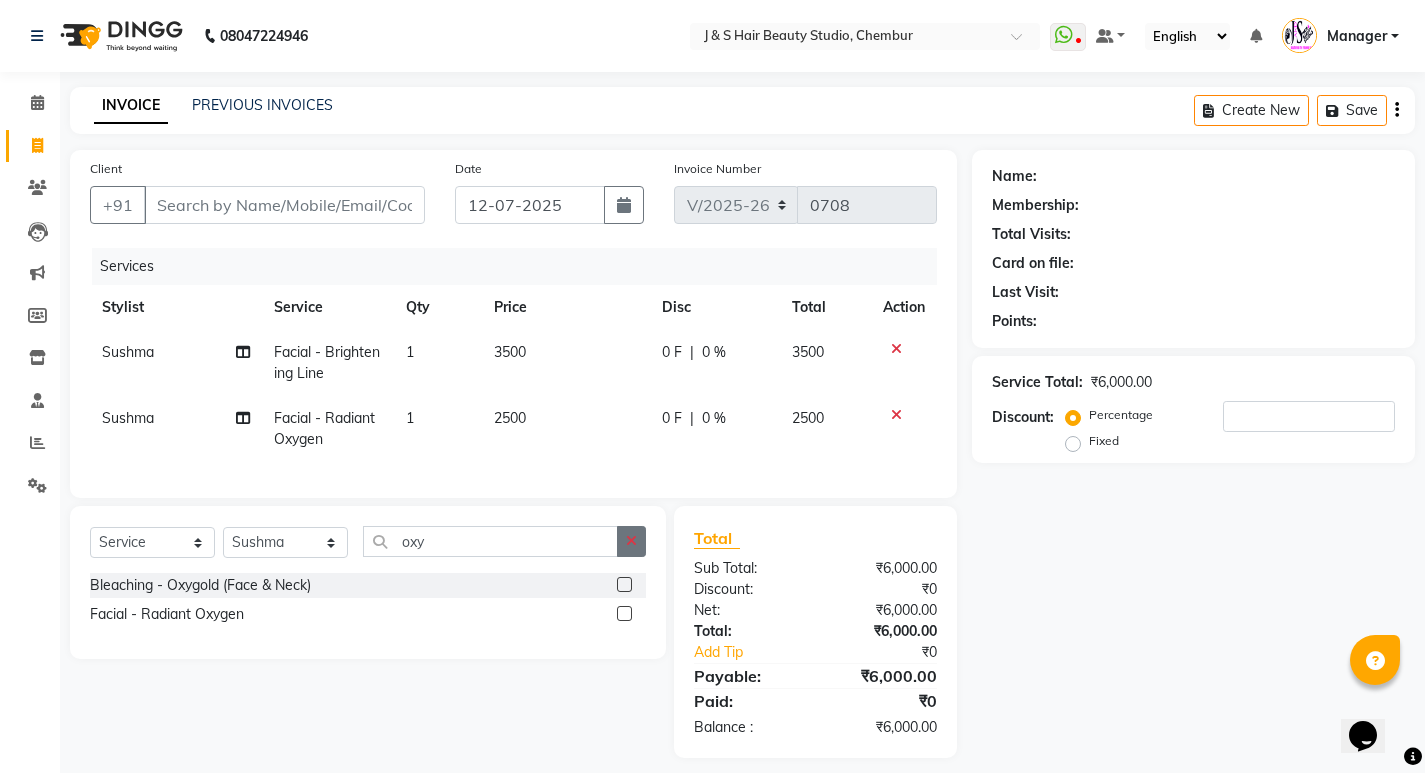 click 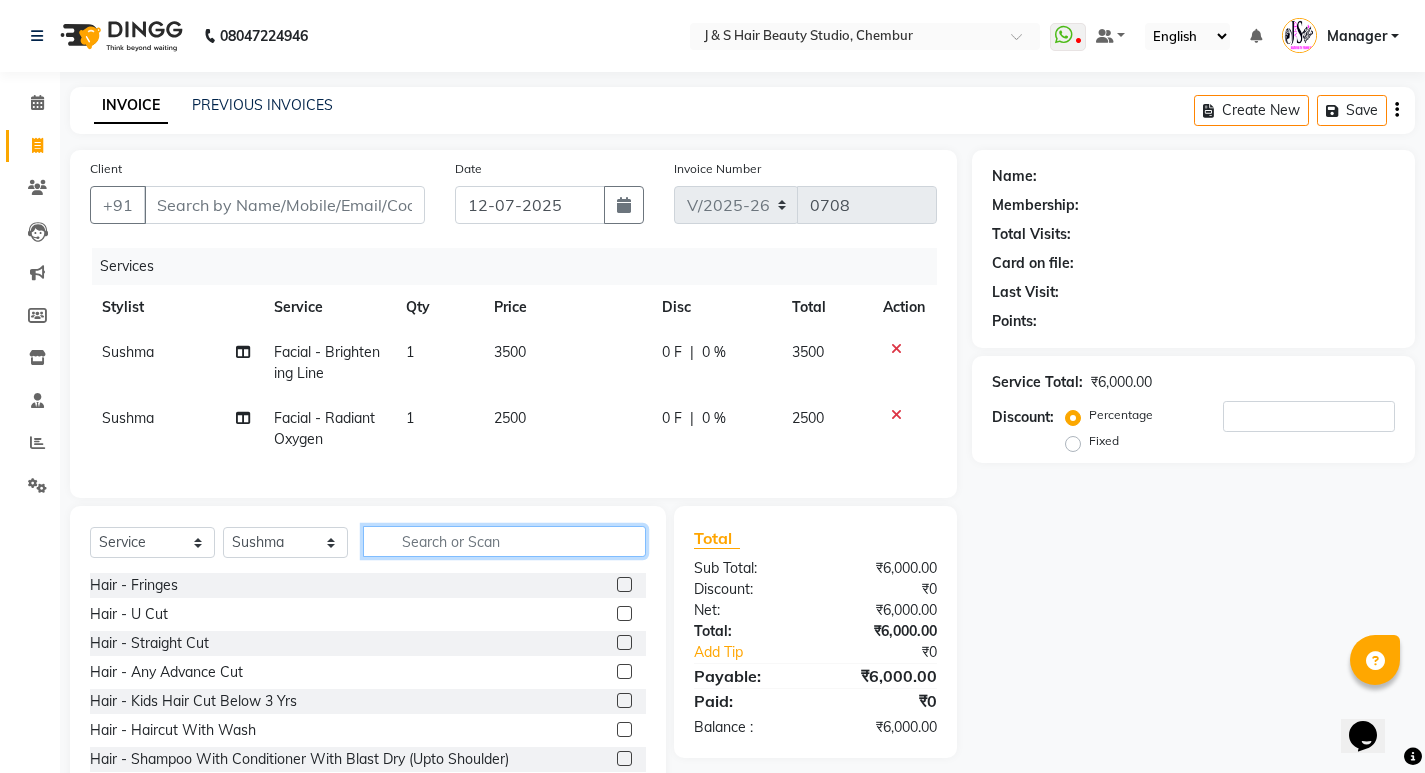 click 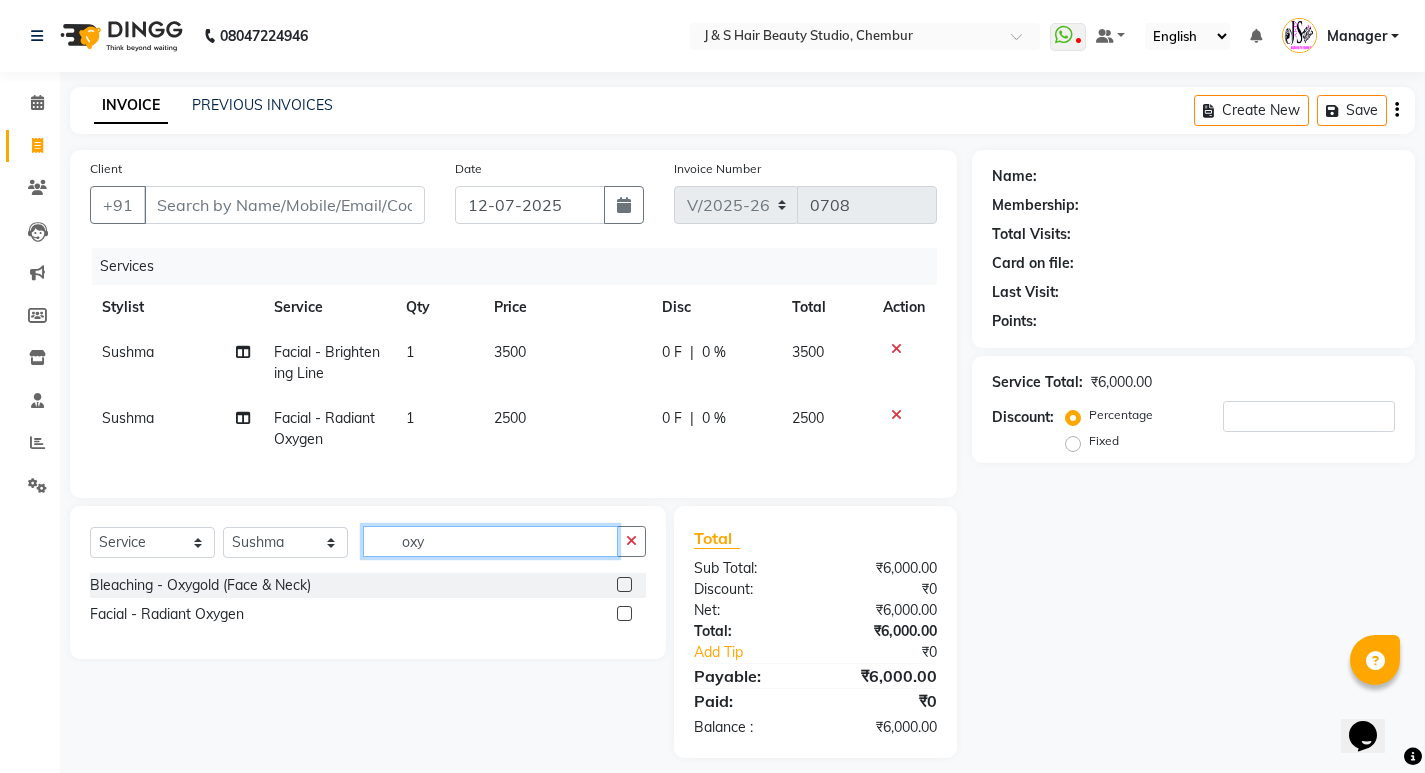 type on "oxy" 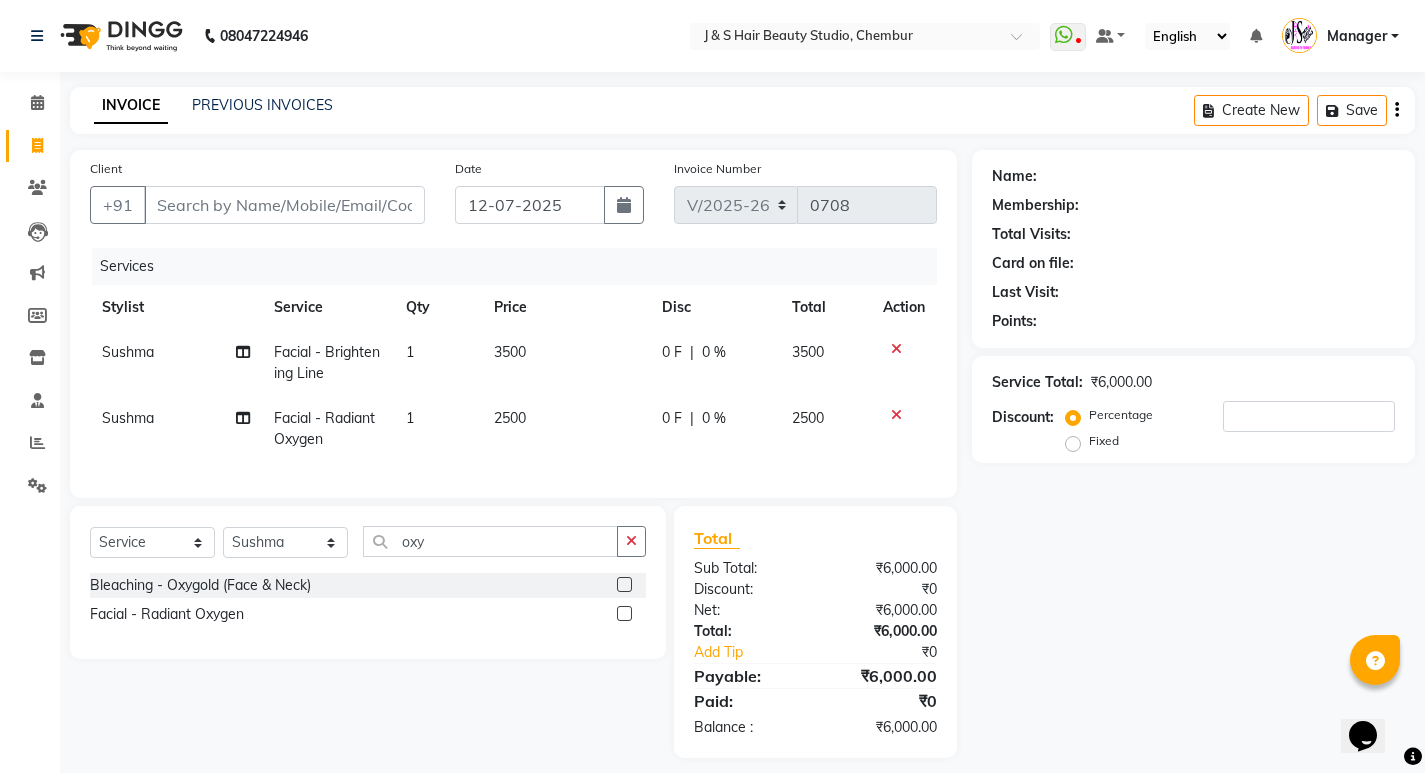 click 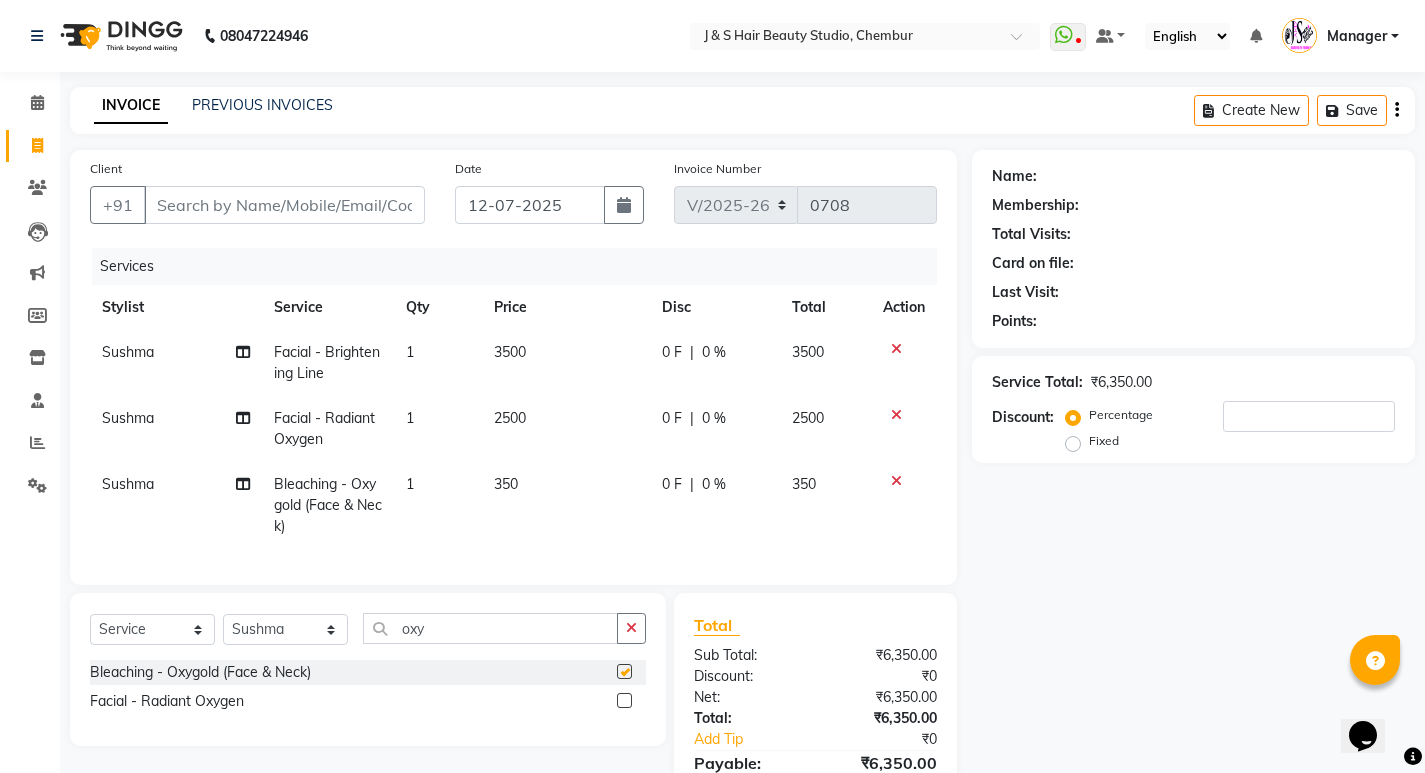 checkbox on "false" 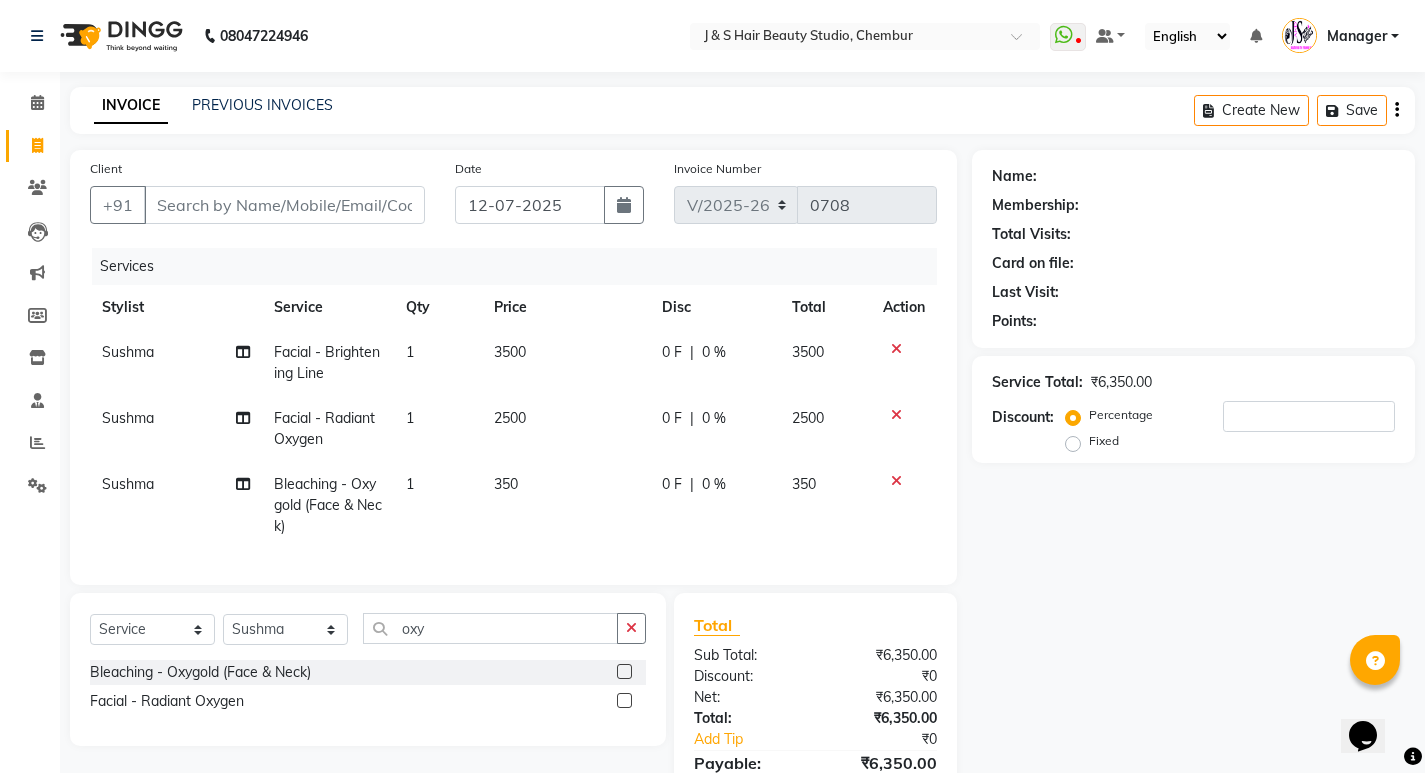 click 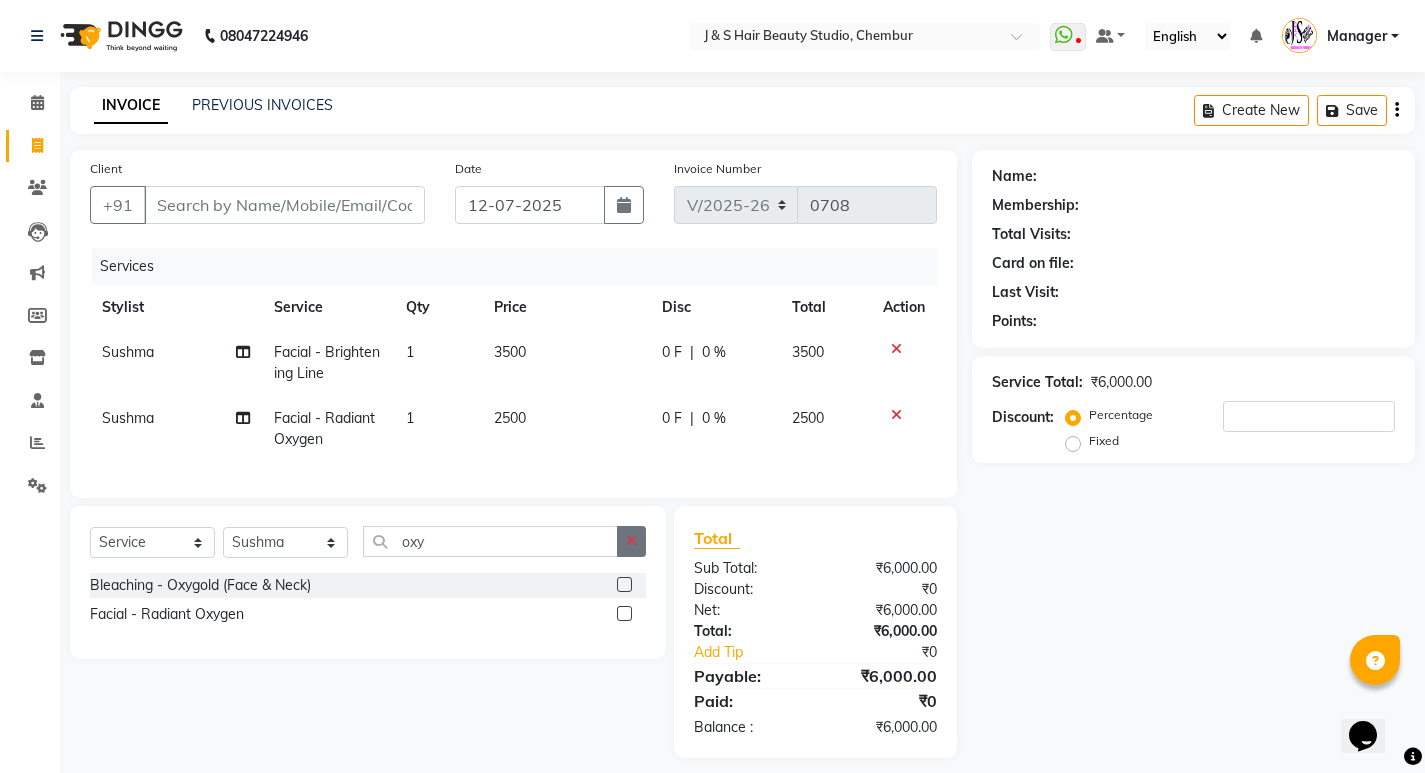 click 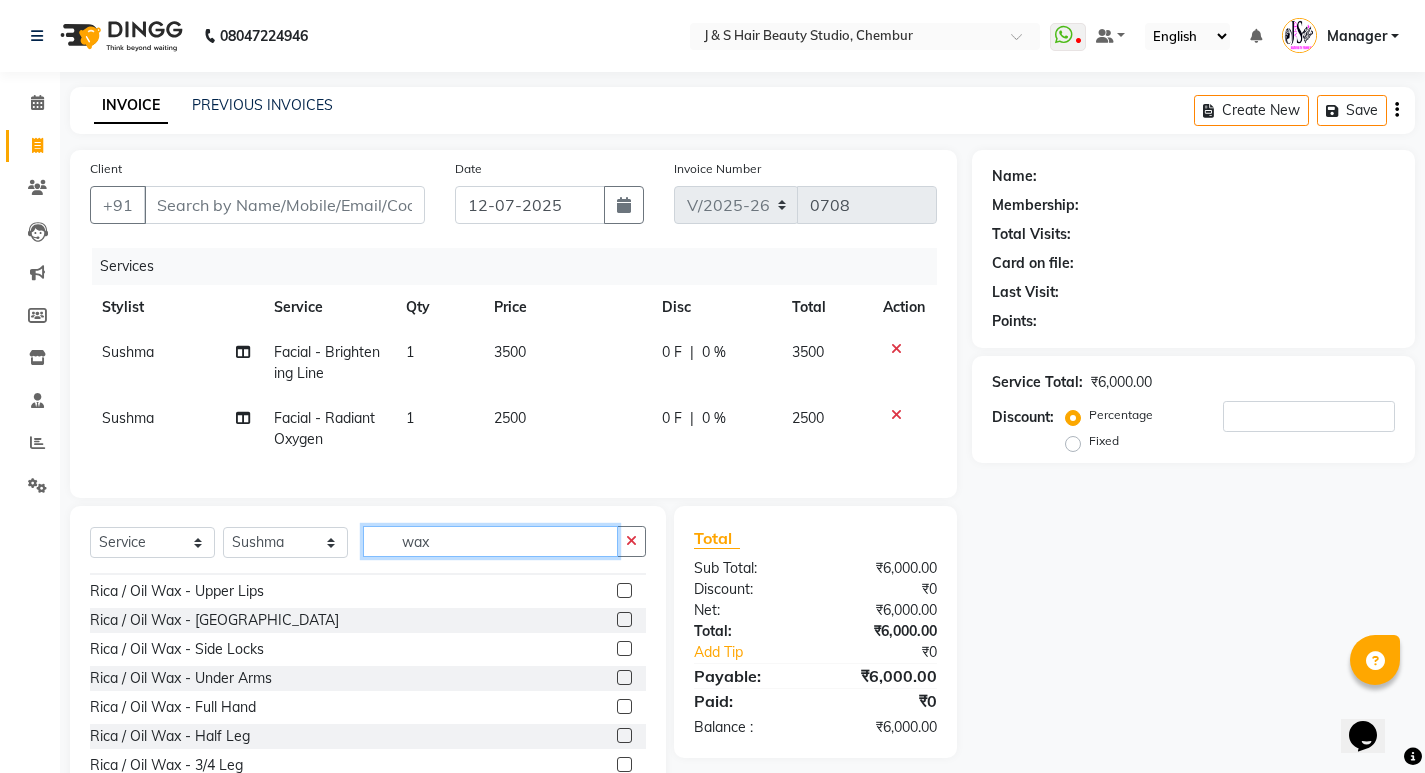 scroll, scrollTop: 1000, scrollLeft: 0, axis: vertical 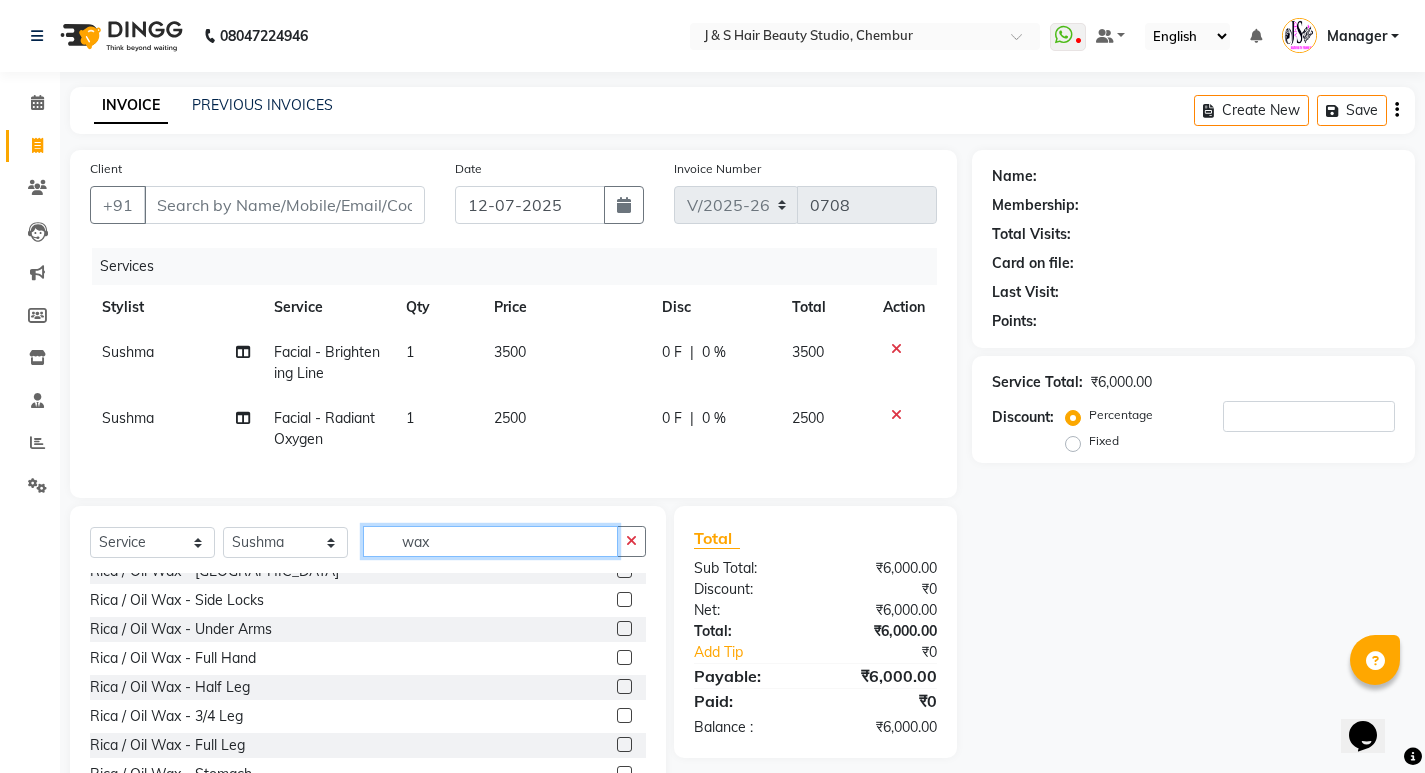 type on "wax" 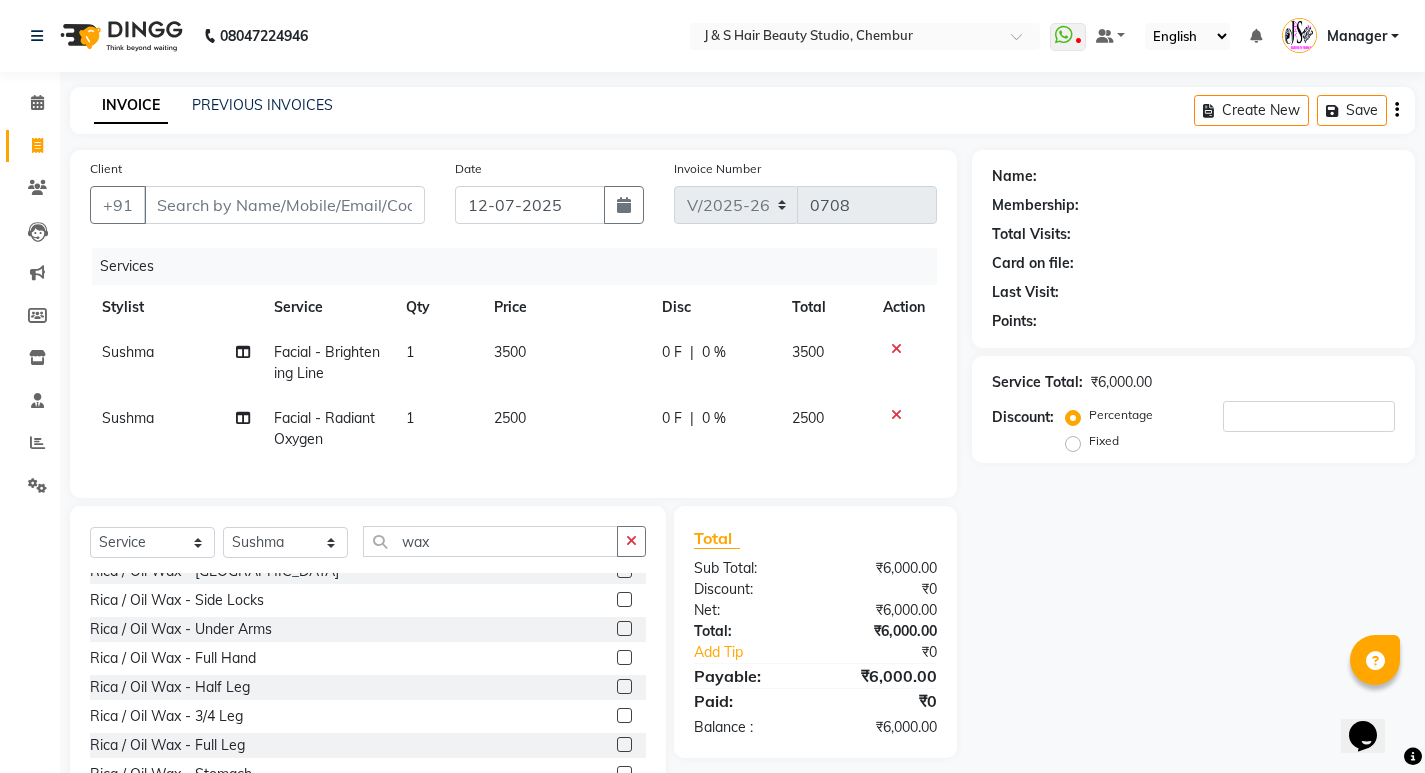 click 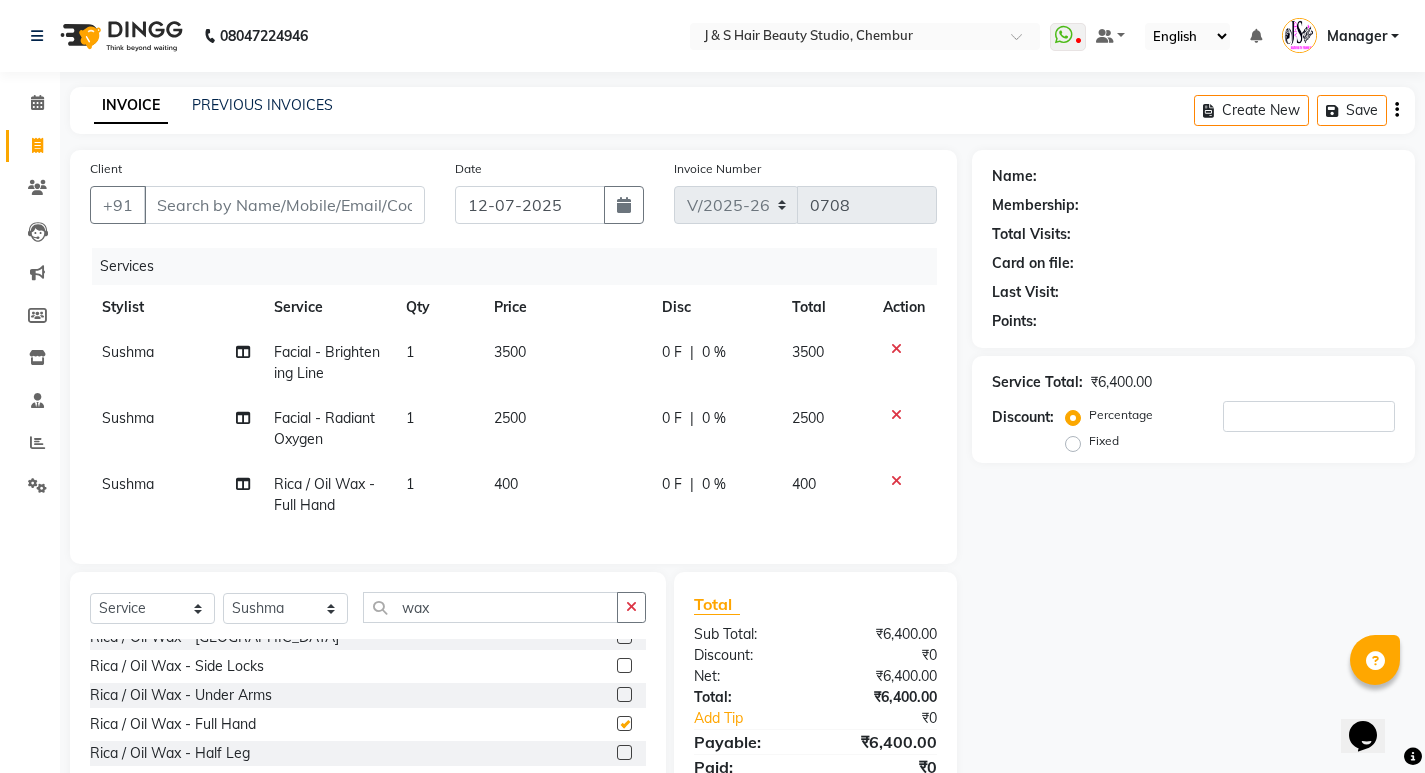 checkbox on "false" 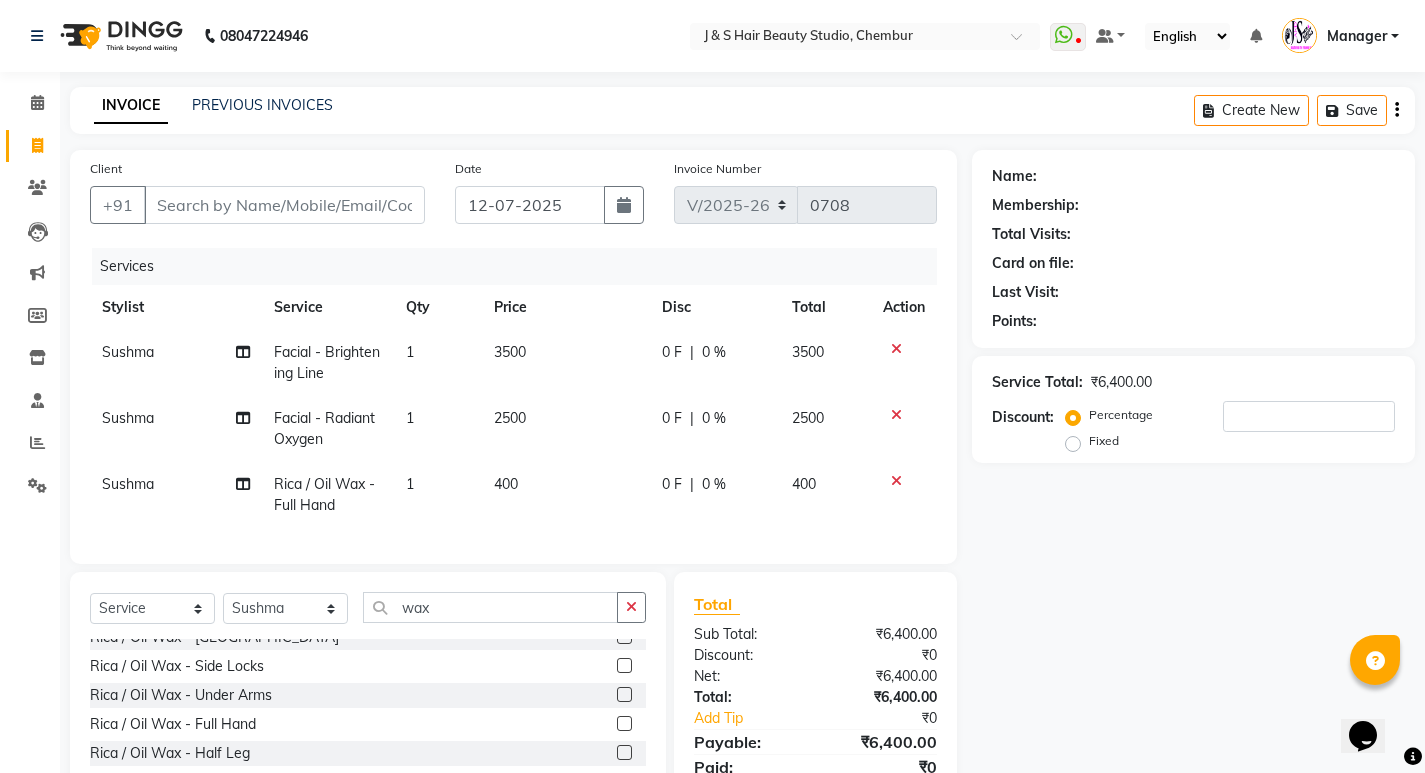 click 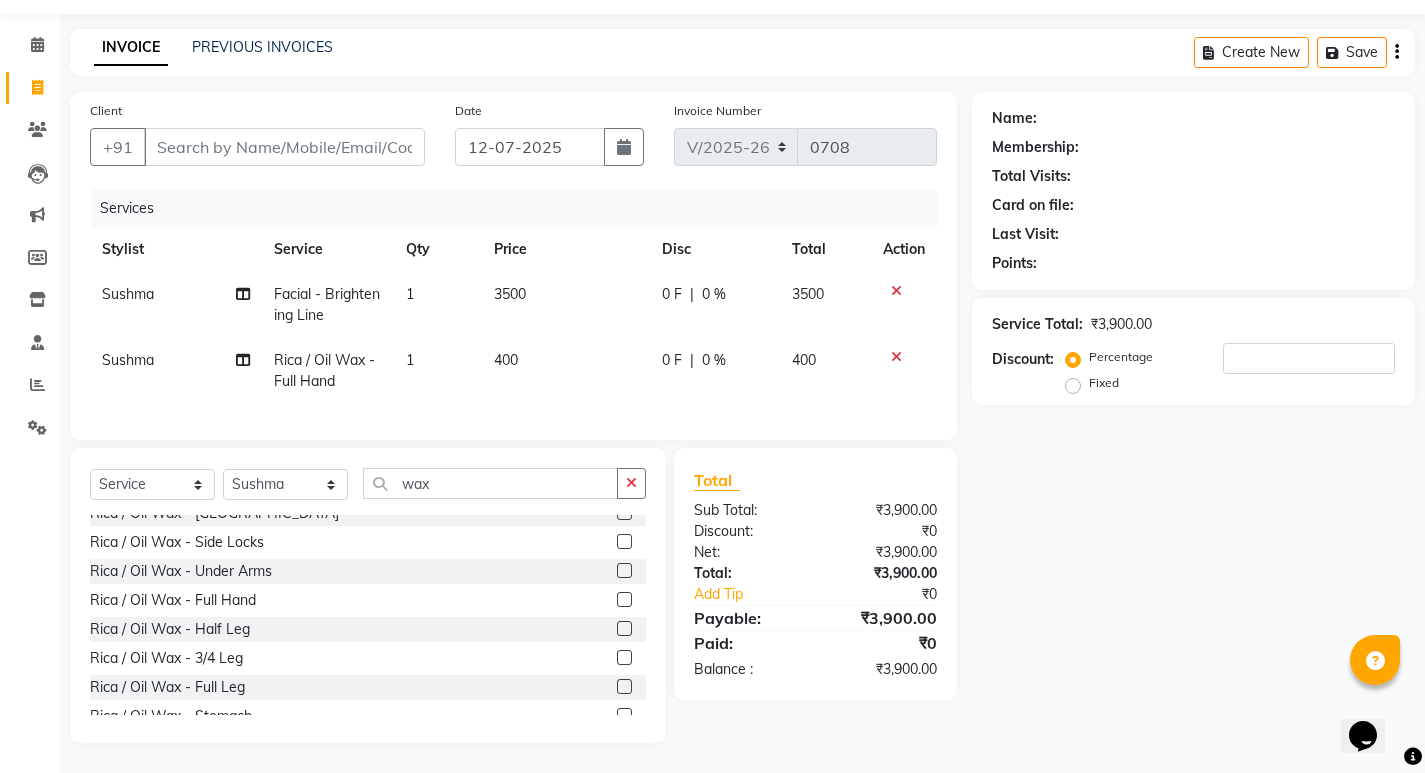 scroll, scrollTop: 73, scrollLeft: 0, axis: vertical 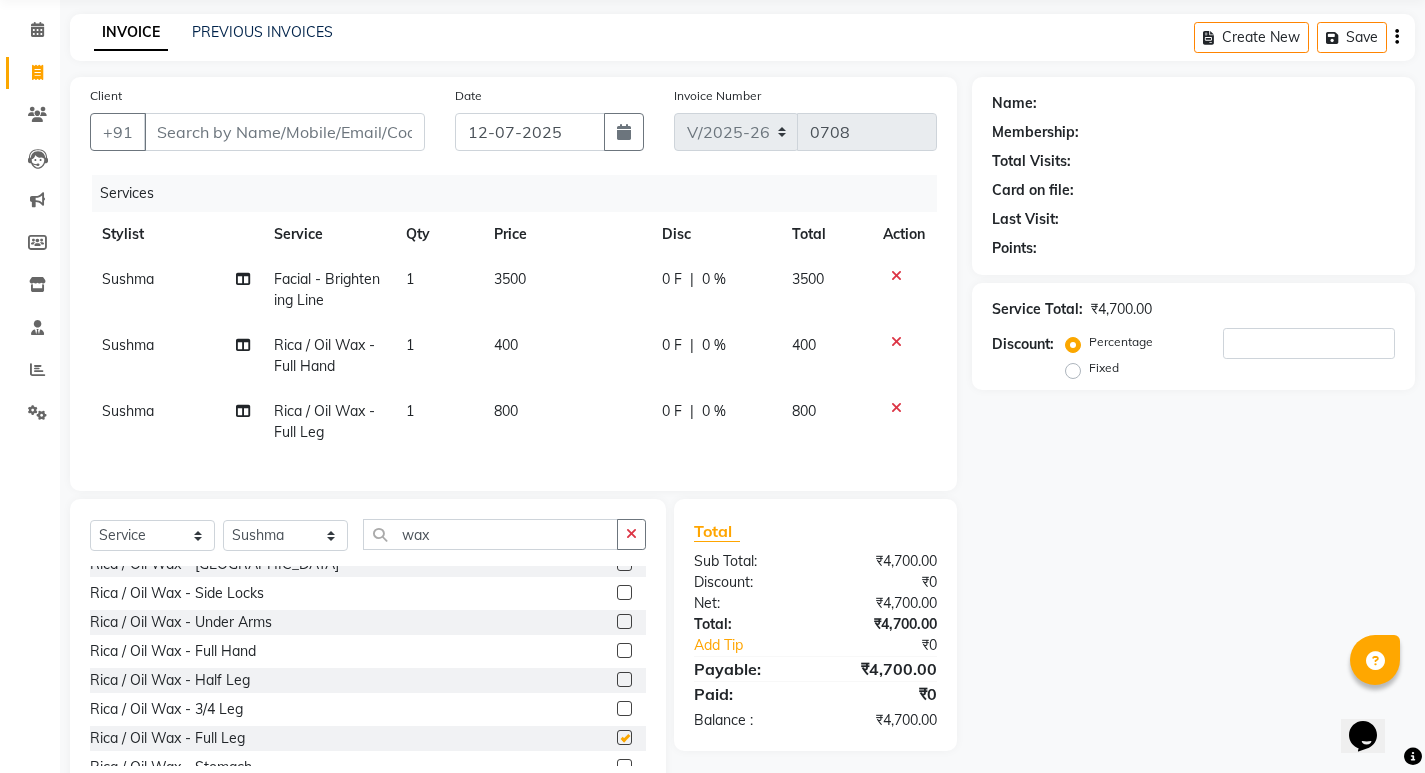 checkbox on "false" 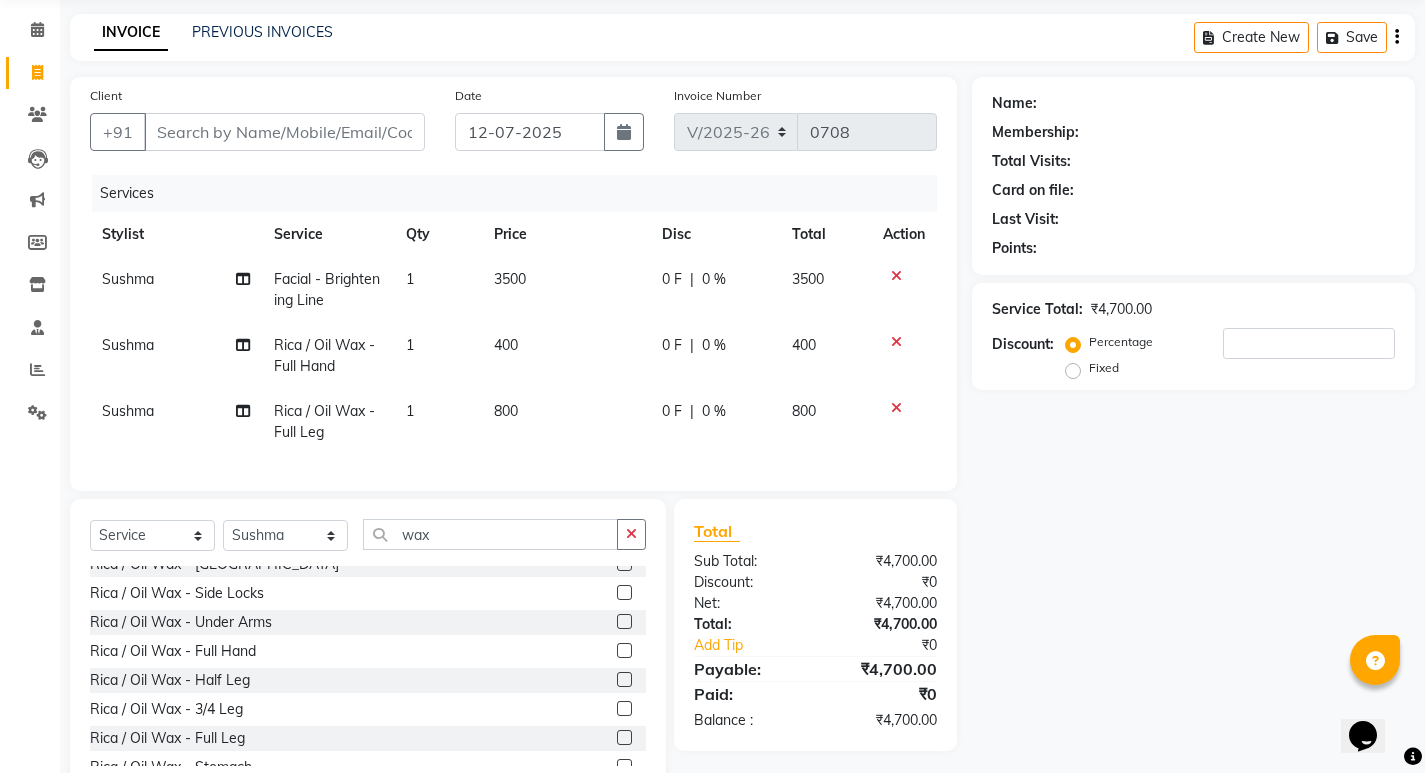 click 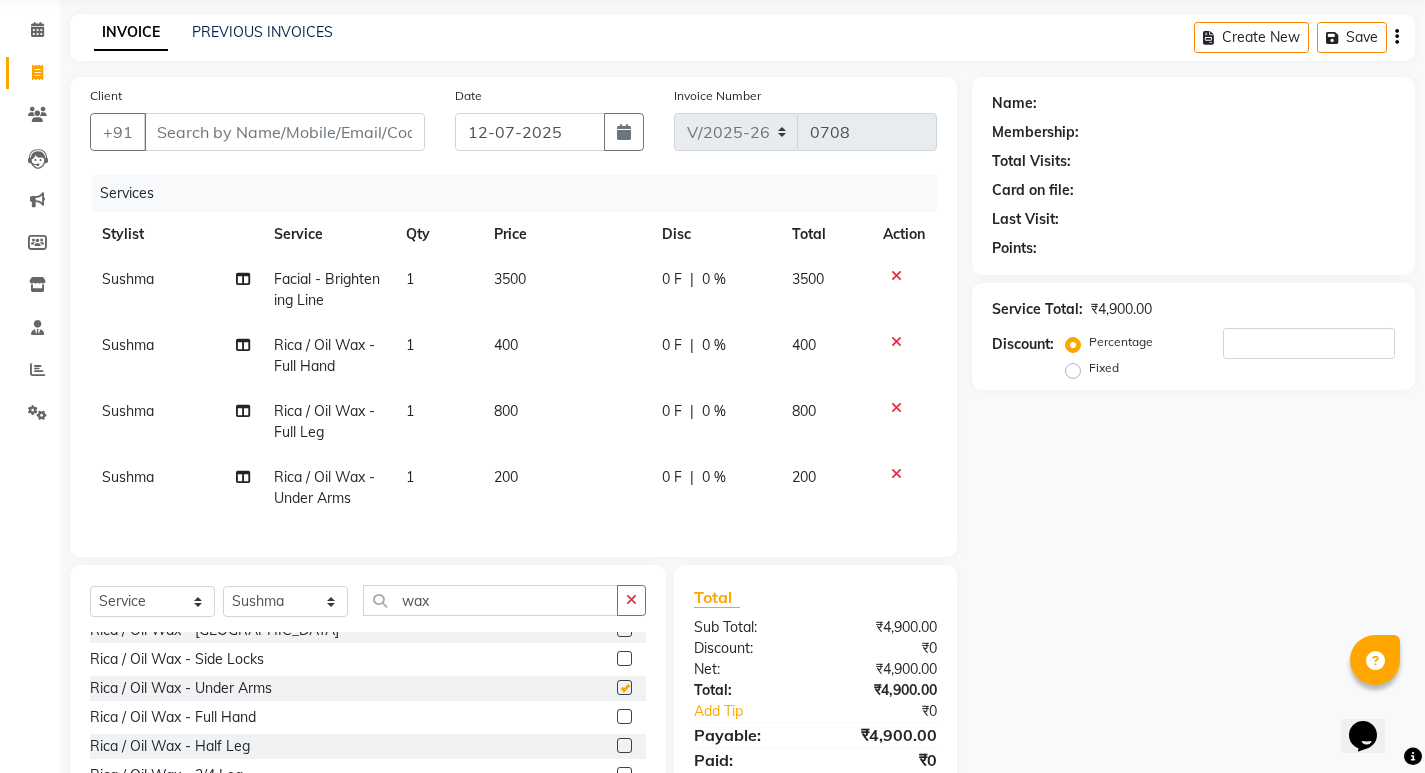 checkbox on "false" 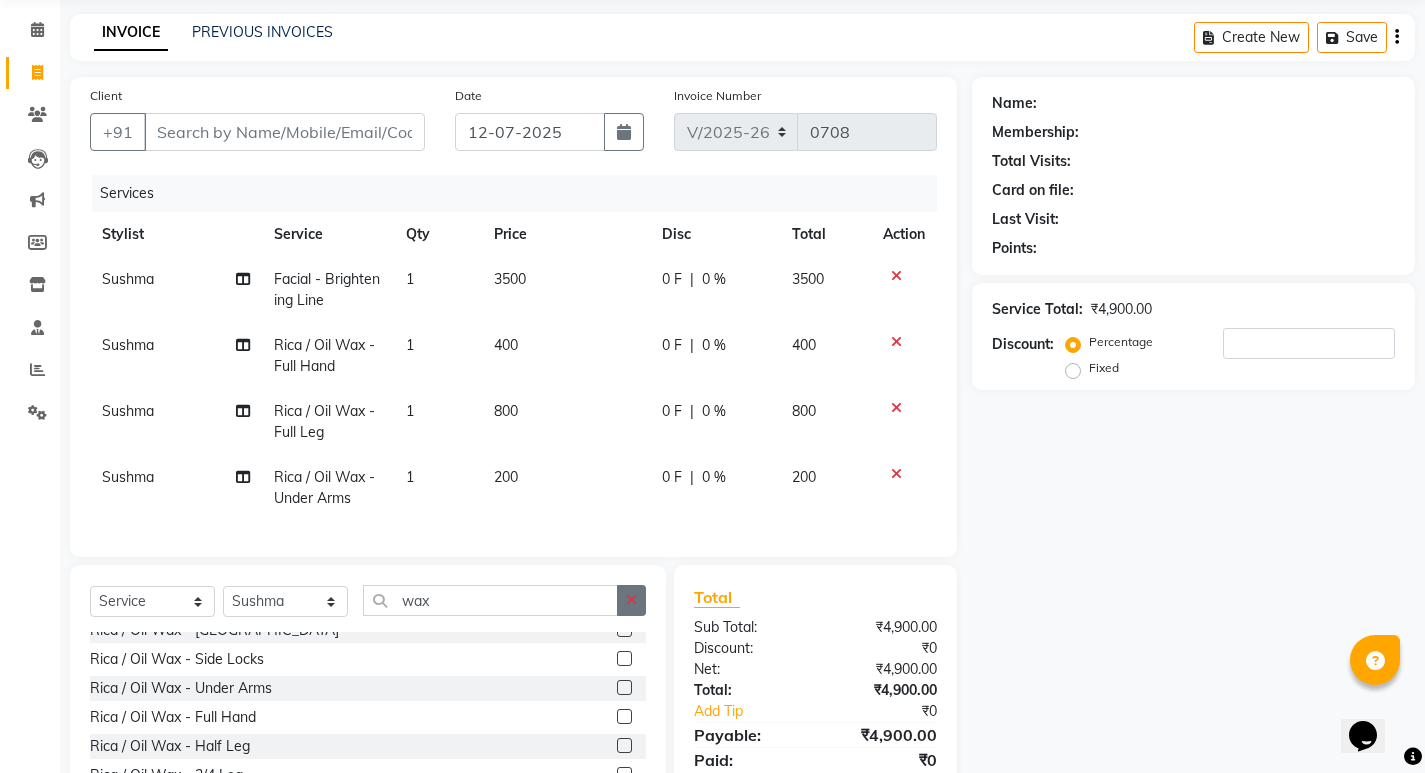 click 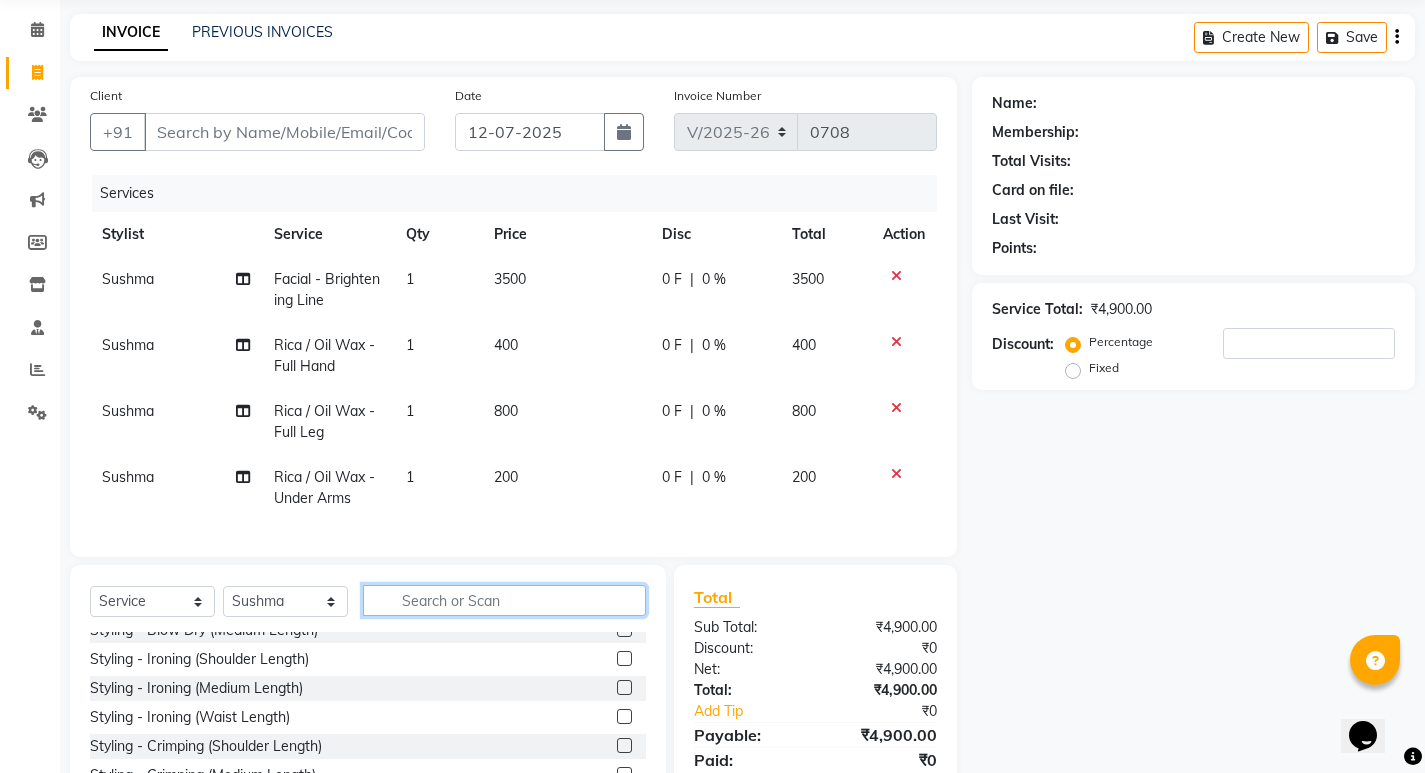 click 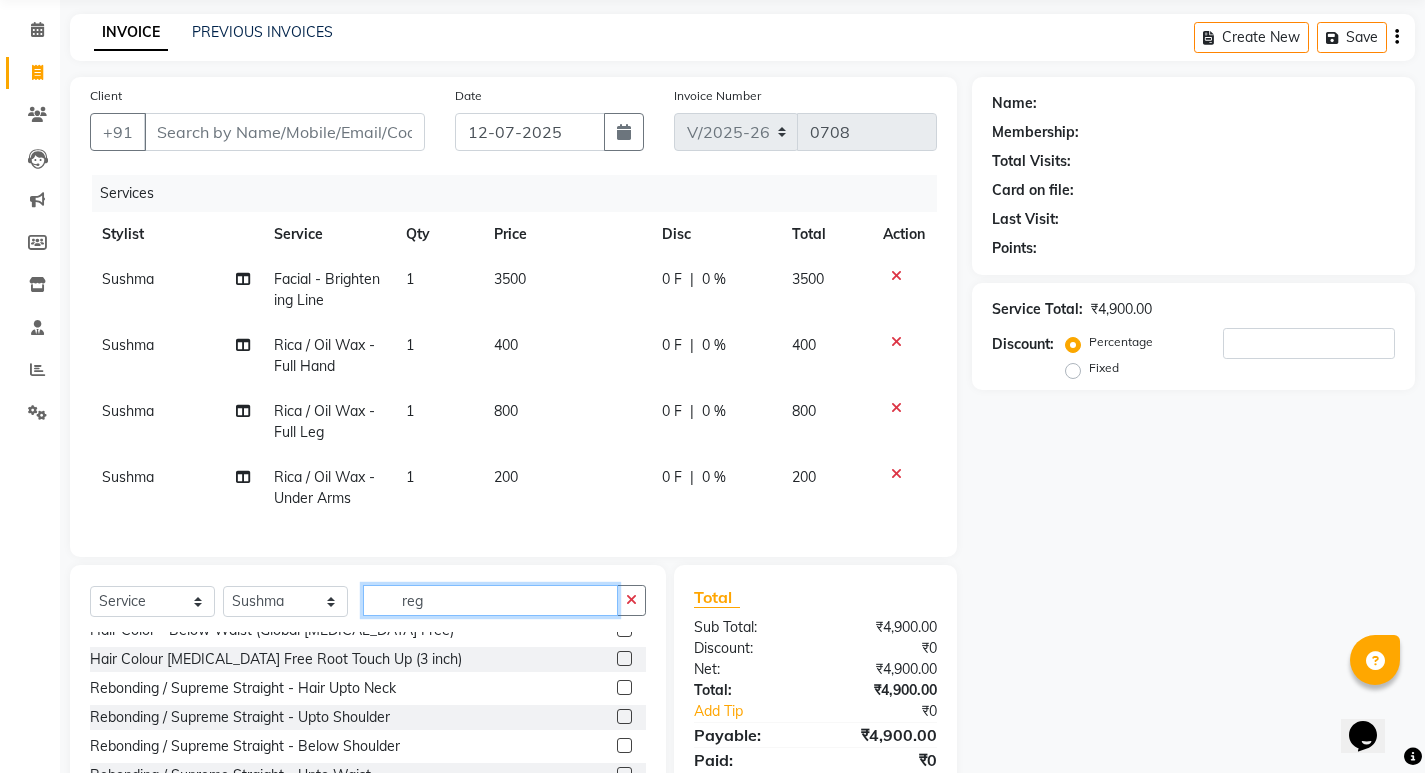 scroll, scrollTop: 0, scrollLeft: 0, axis: both 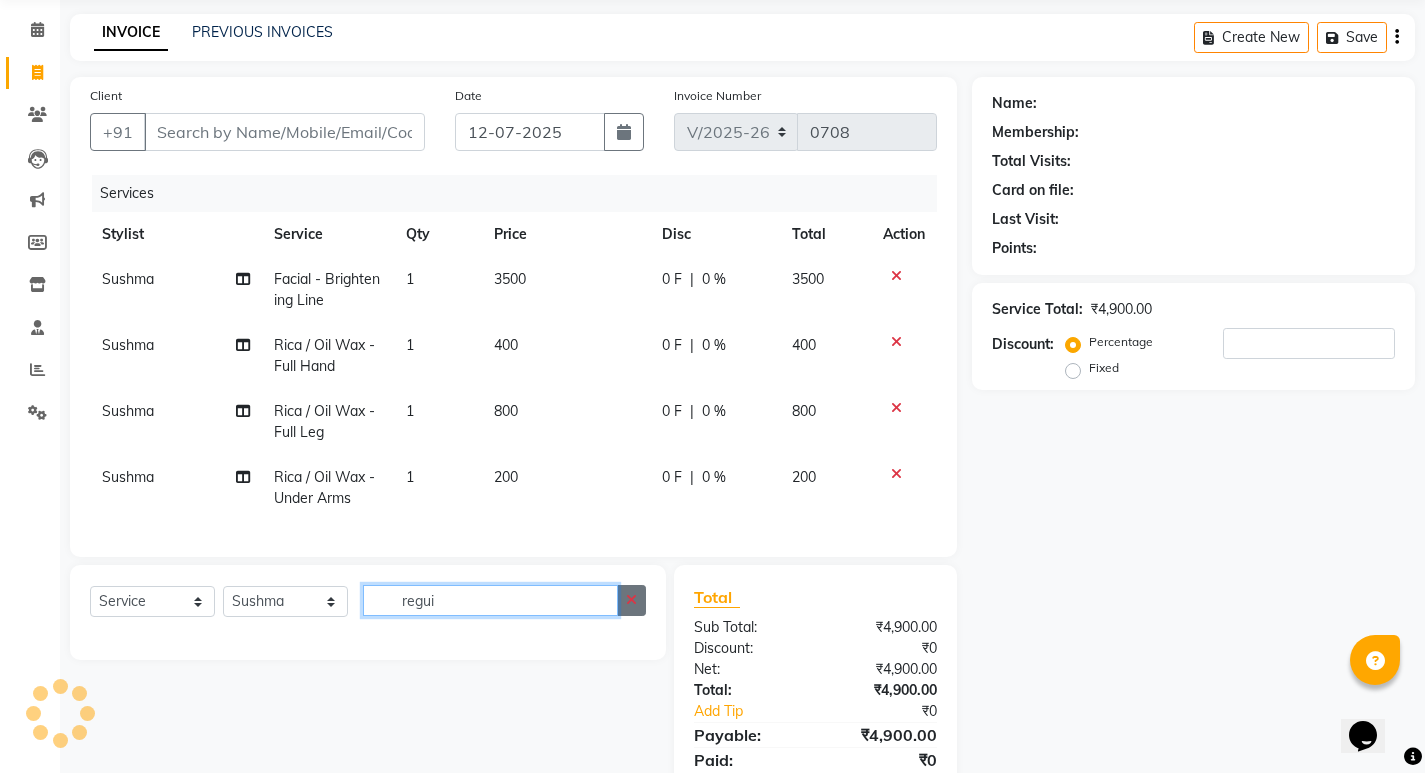 type on "regui" 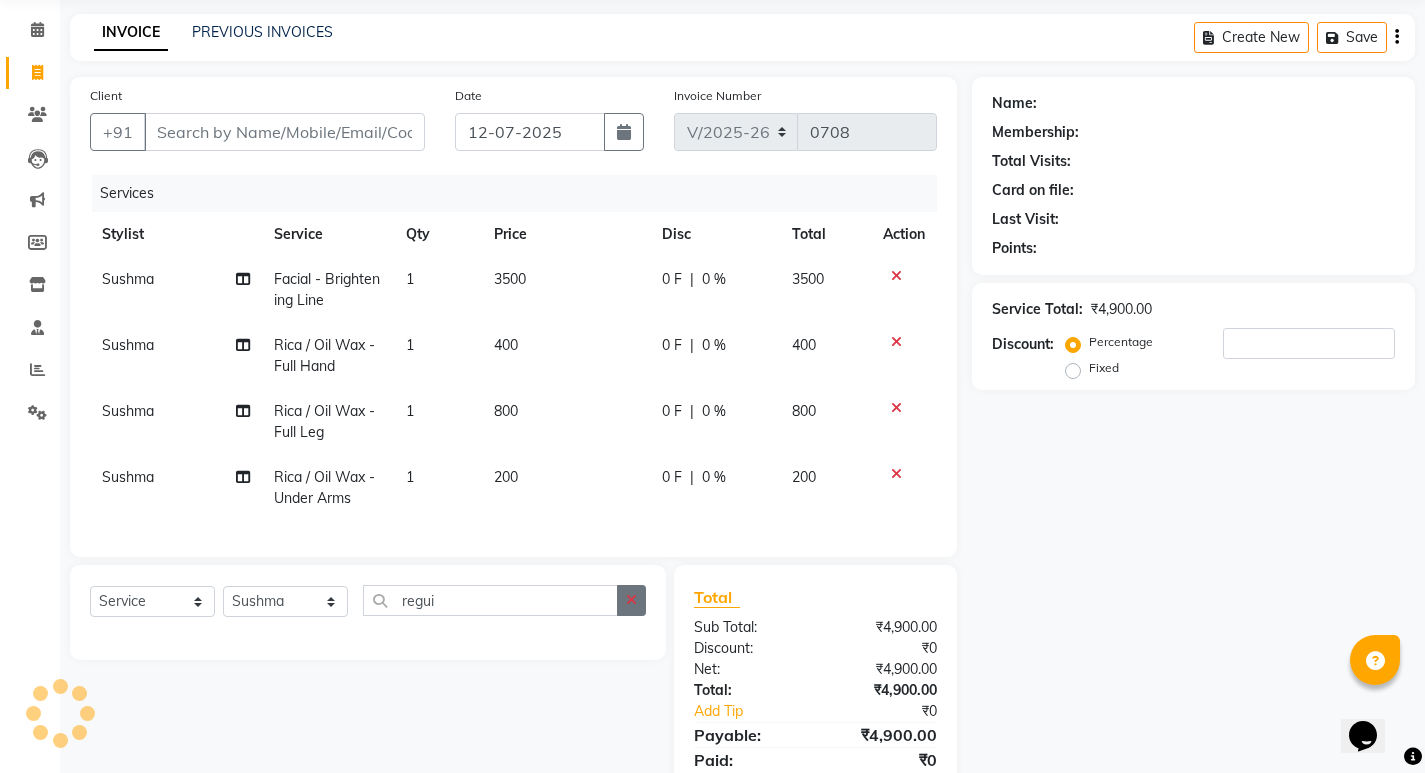 click 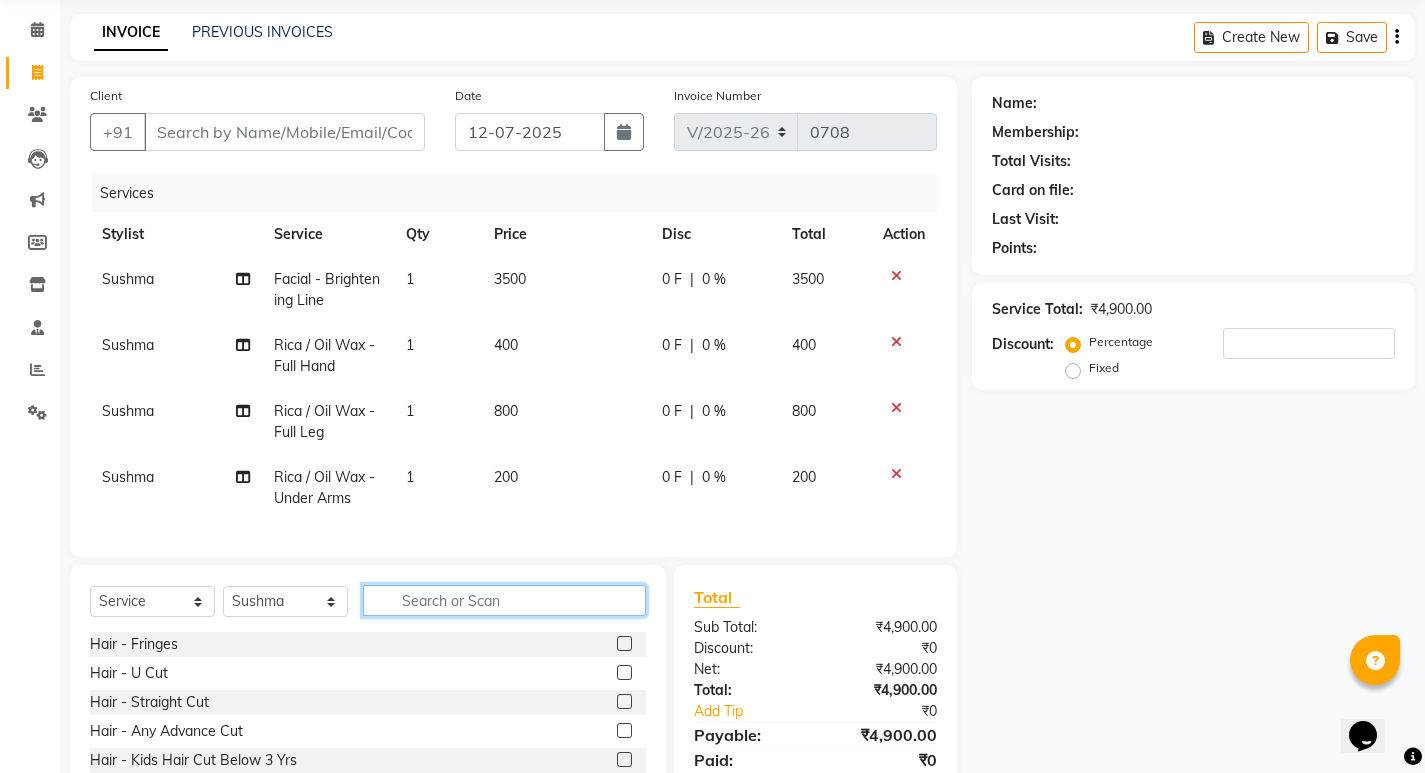 drag, startPoint x: 562, startPoint y: 612, endPoint x: 588, endPoint y: 630, distance: 31.622776 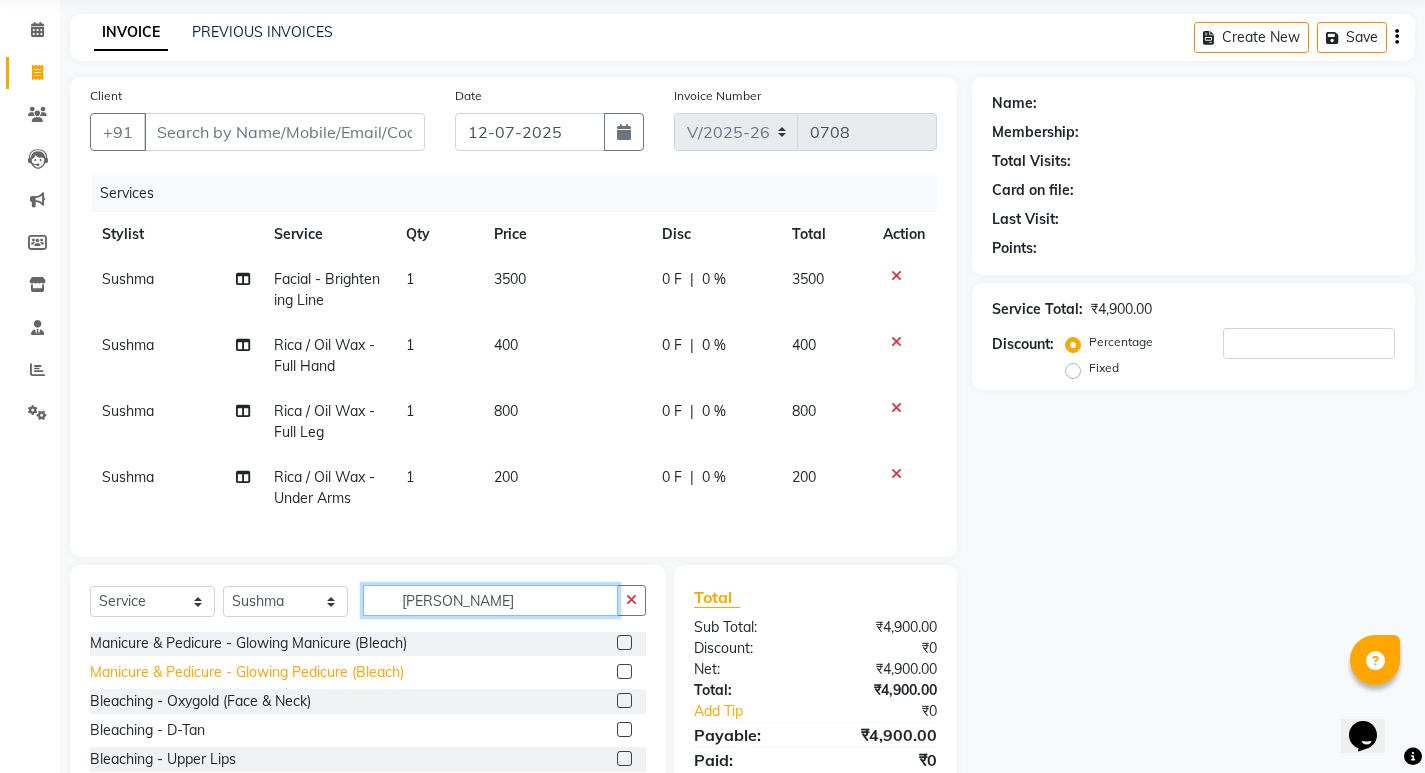 scroll, scrollTop: 0, scrollLeft: 0, axis: both 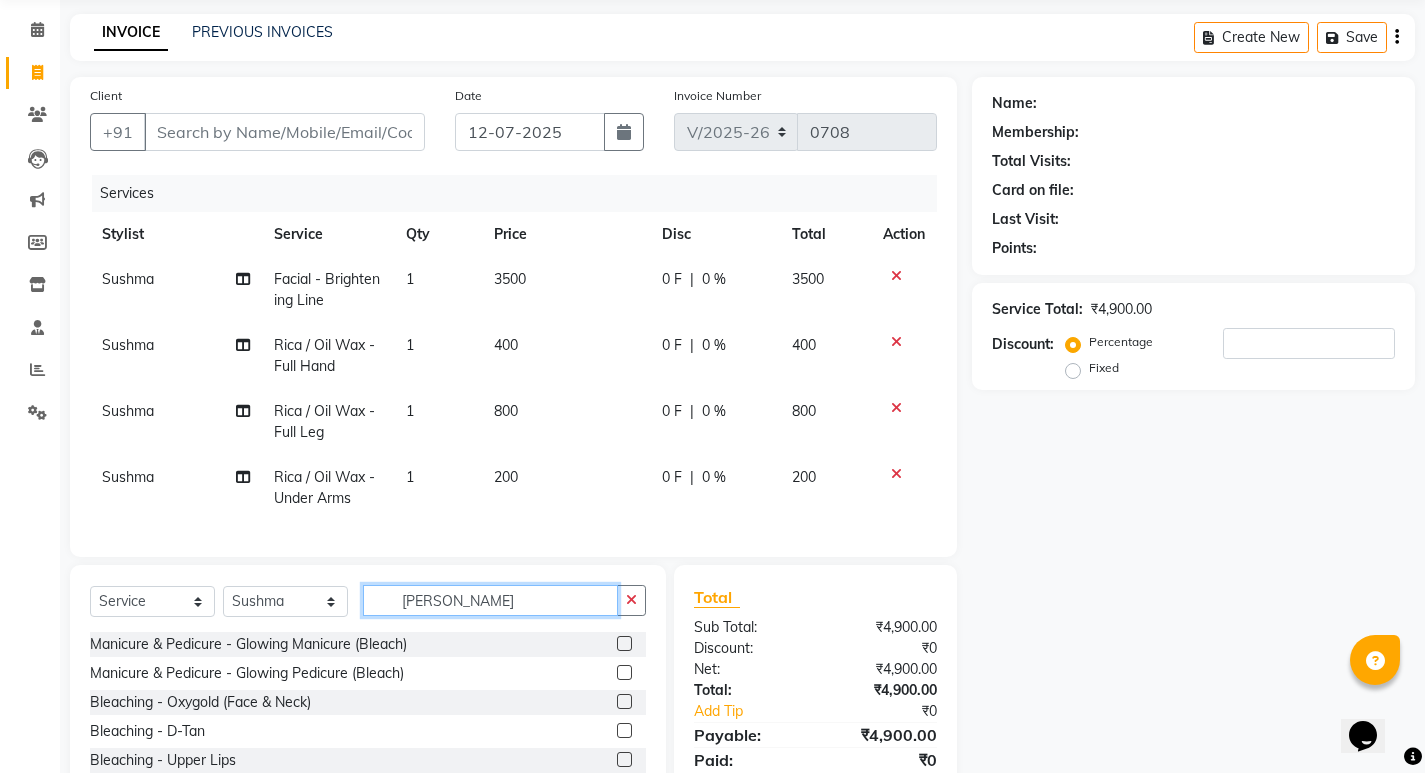 type on "[PERSON_NAME]" 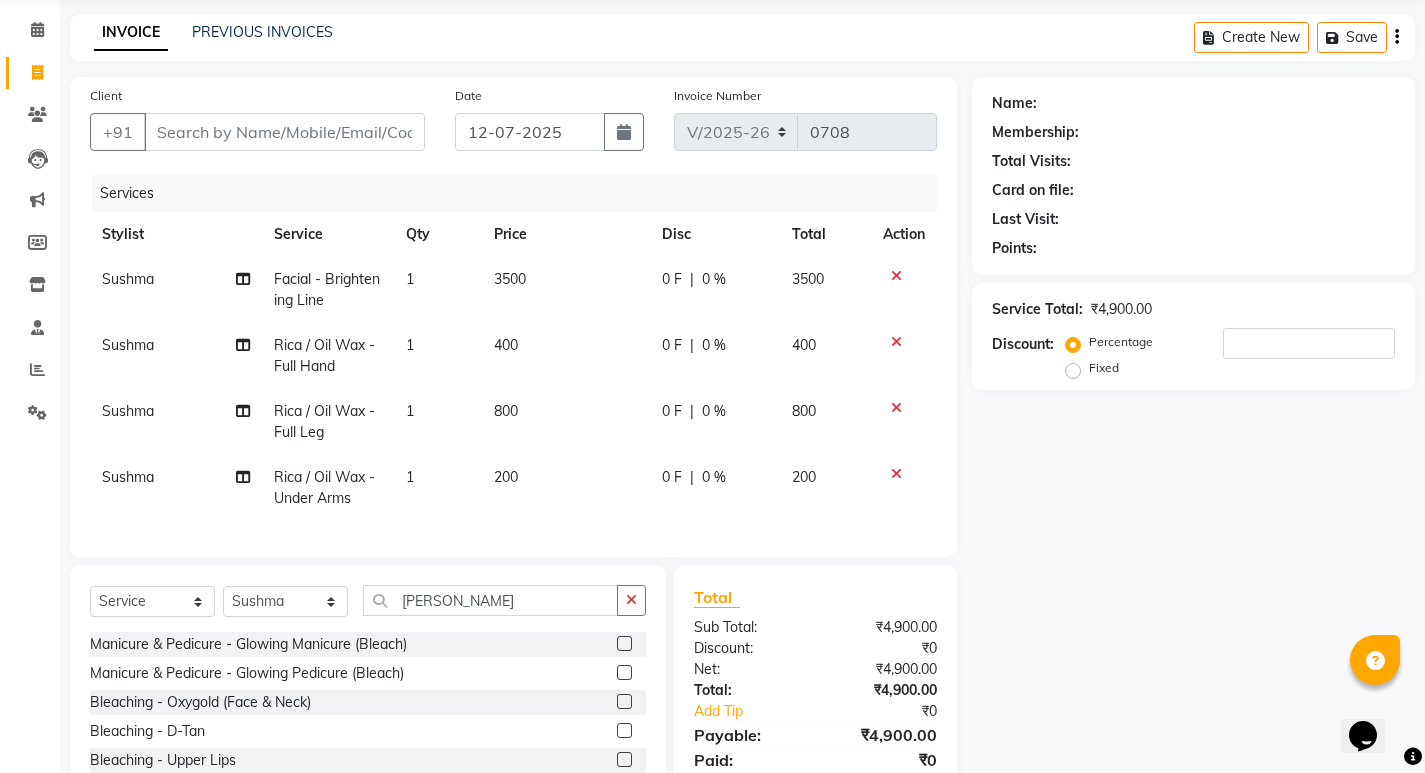 click 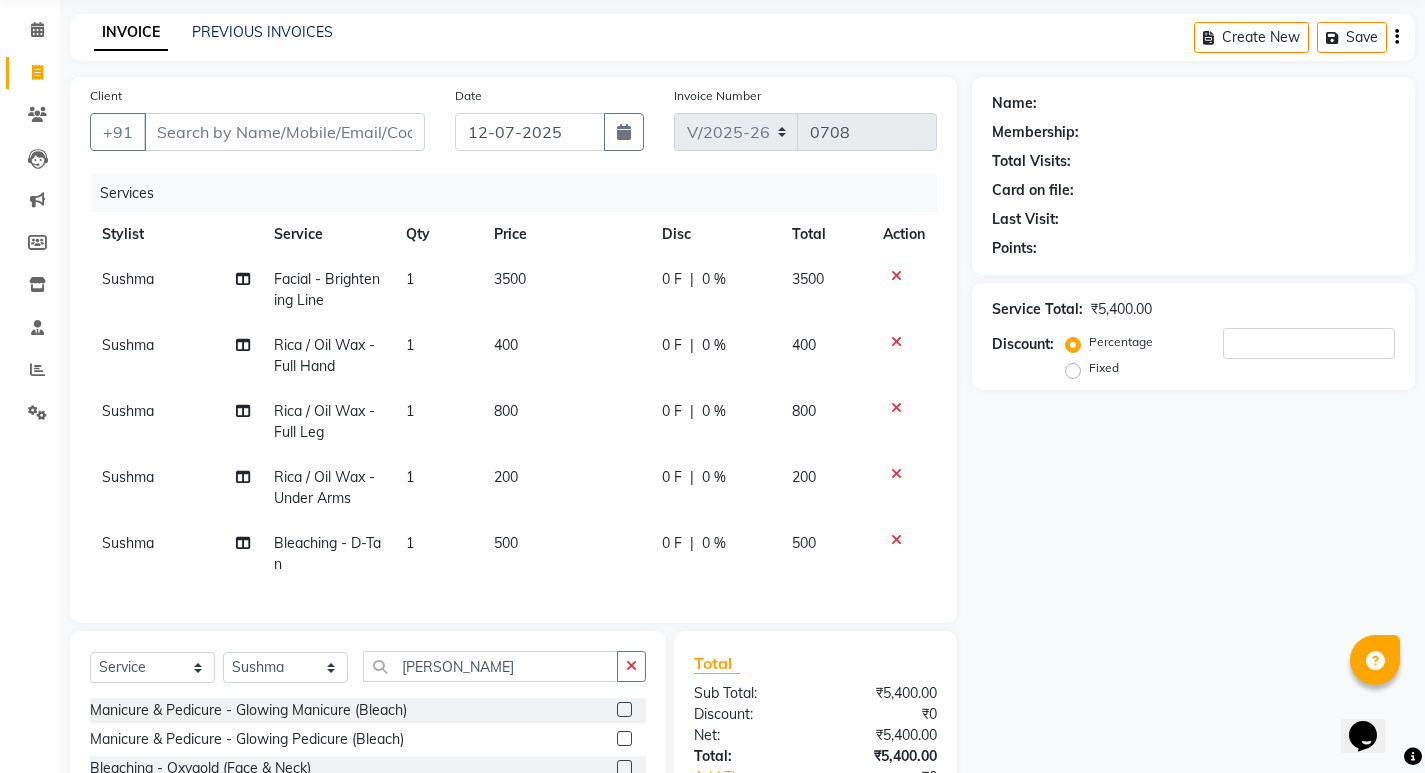 checkbox on "false" 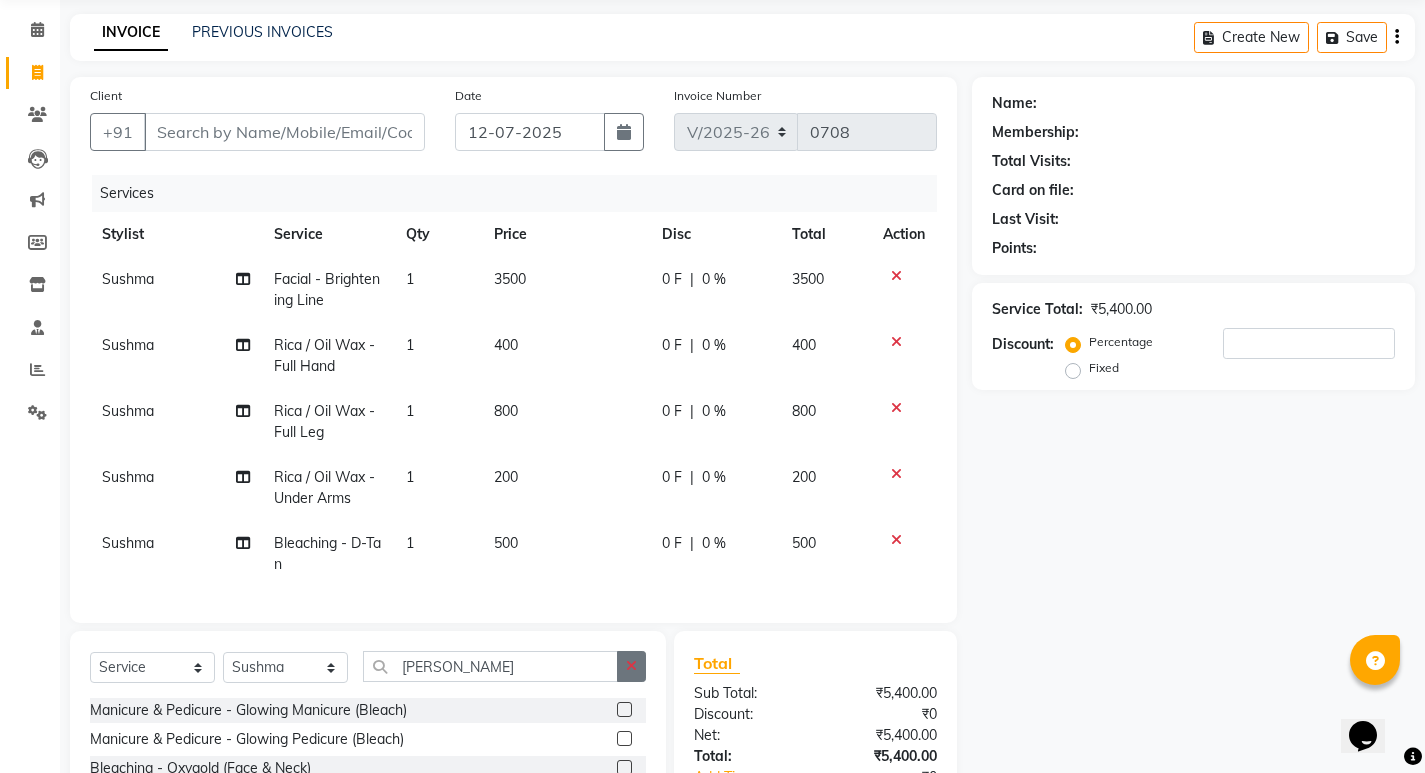 click 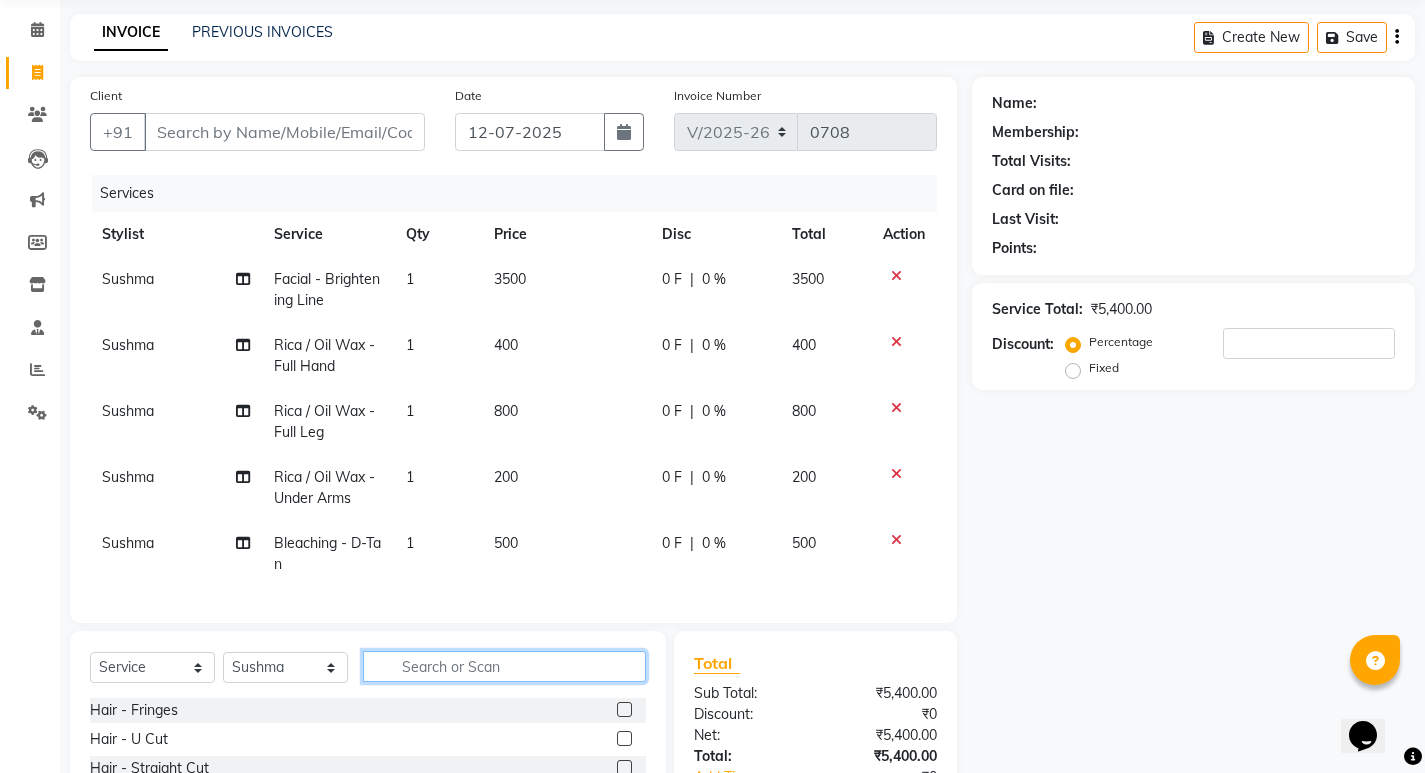 click 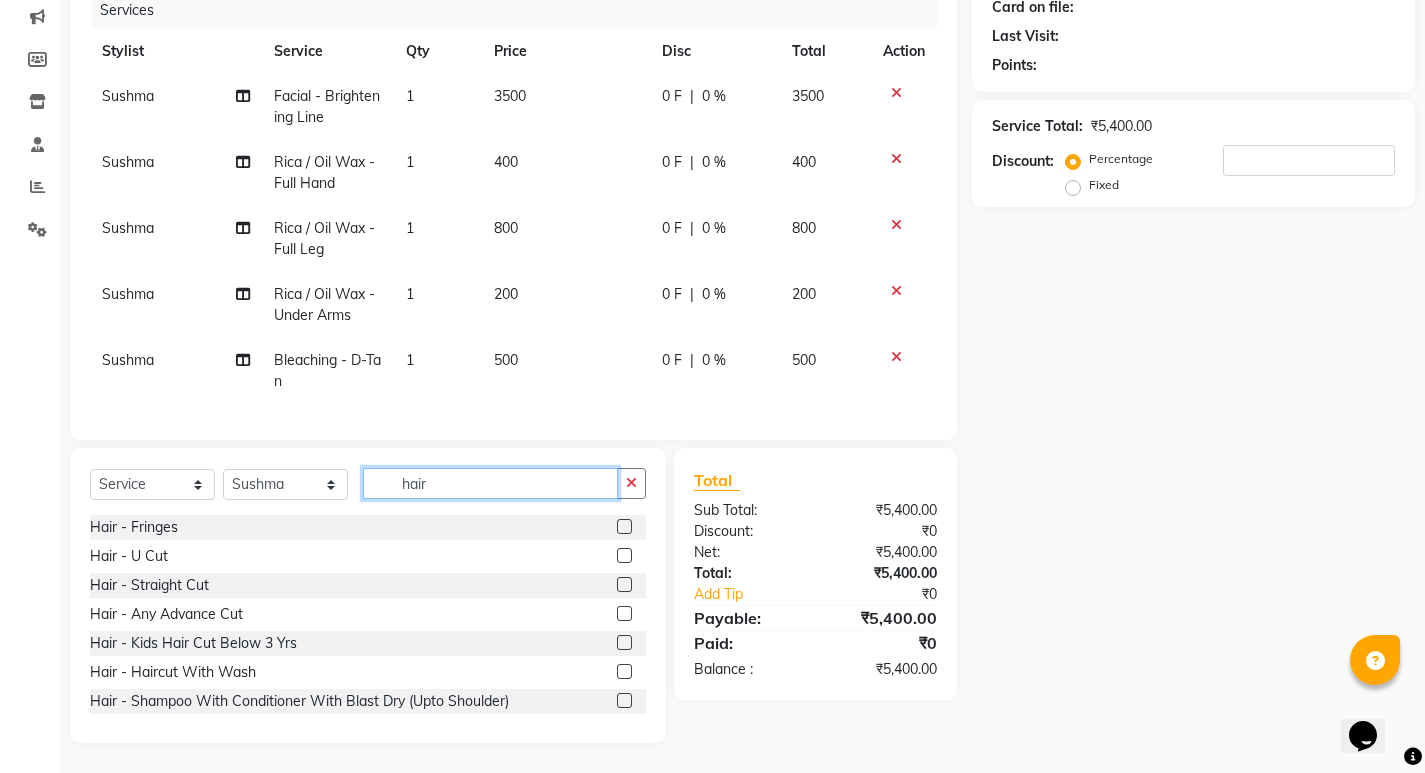 scroll, scrollTop: 271, scrollLeft: 0, axis: vertical 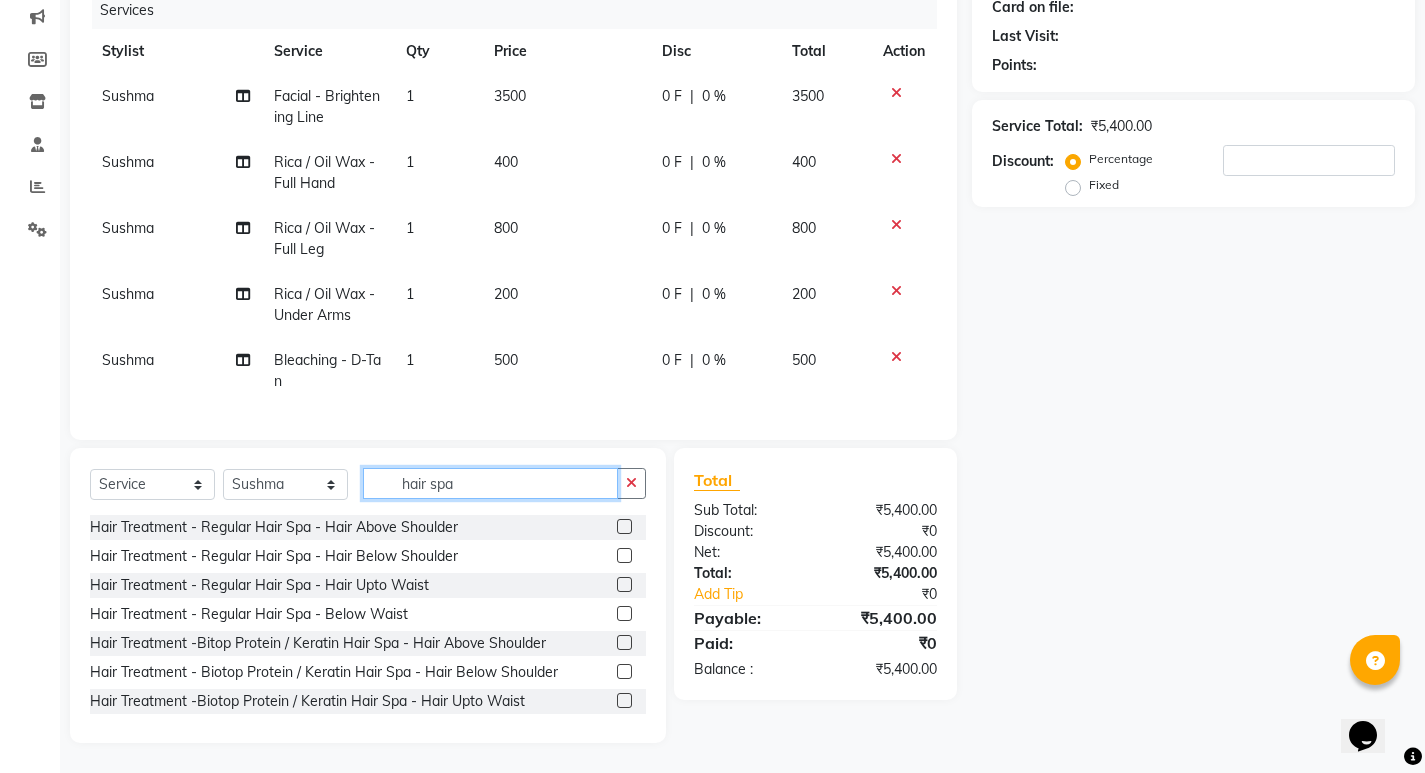 type on "hair spa" 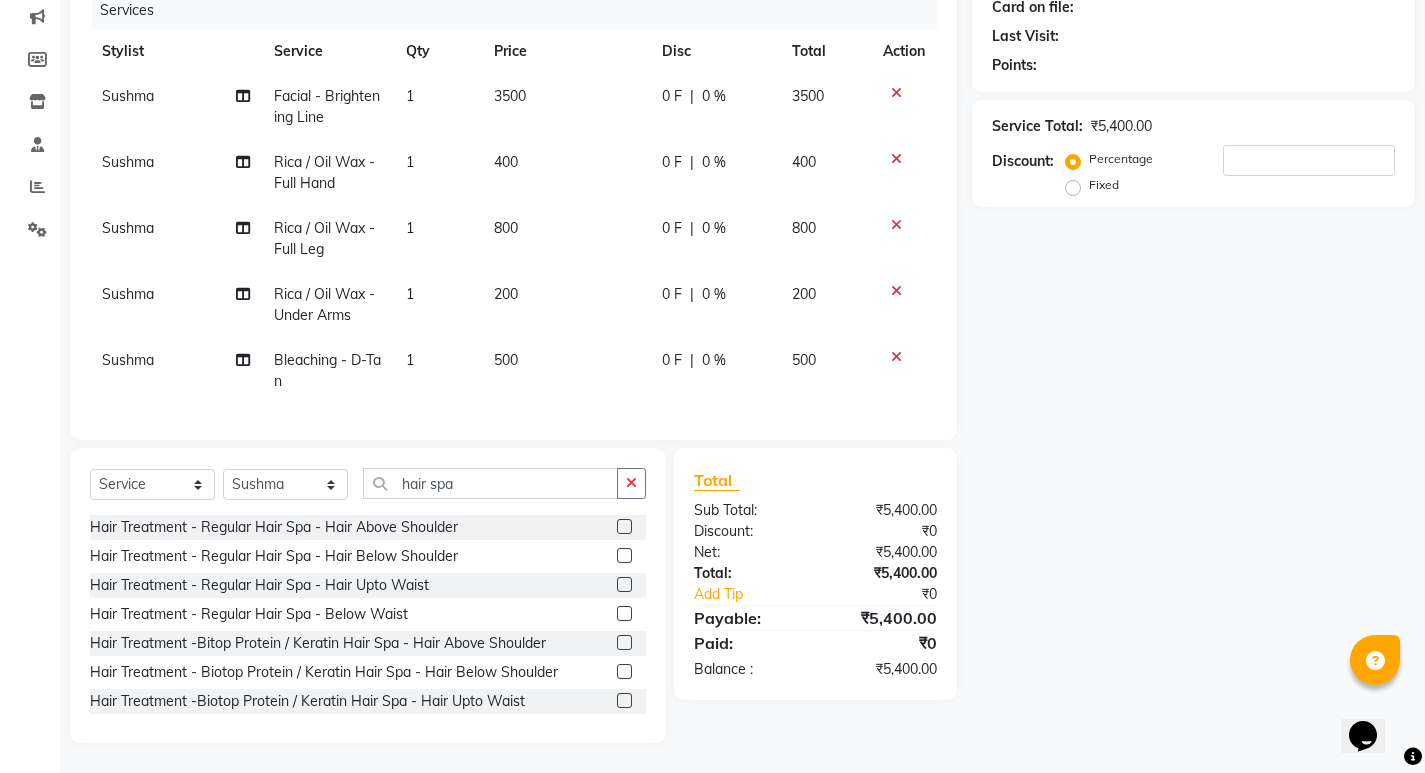 click 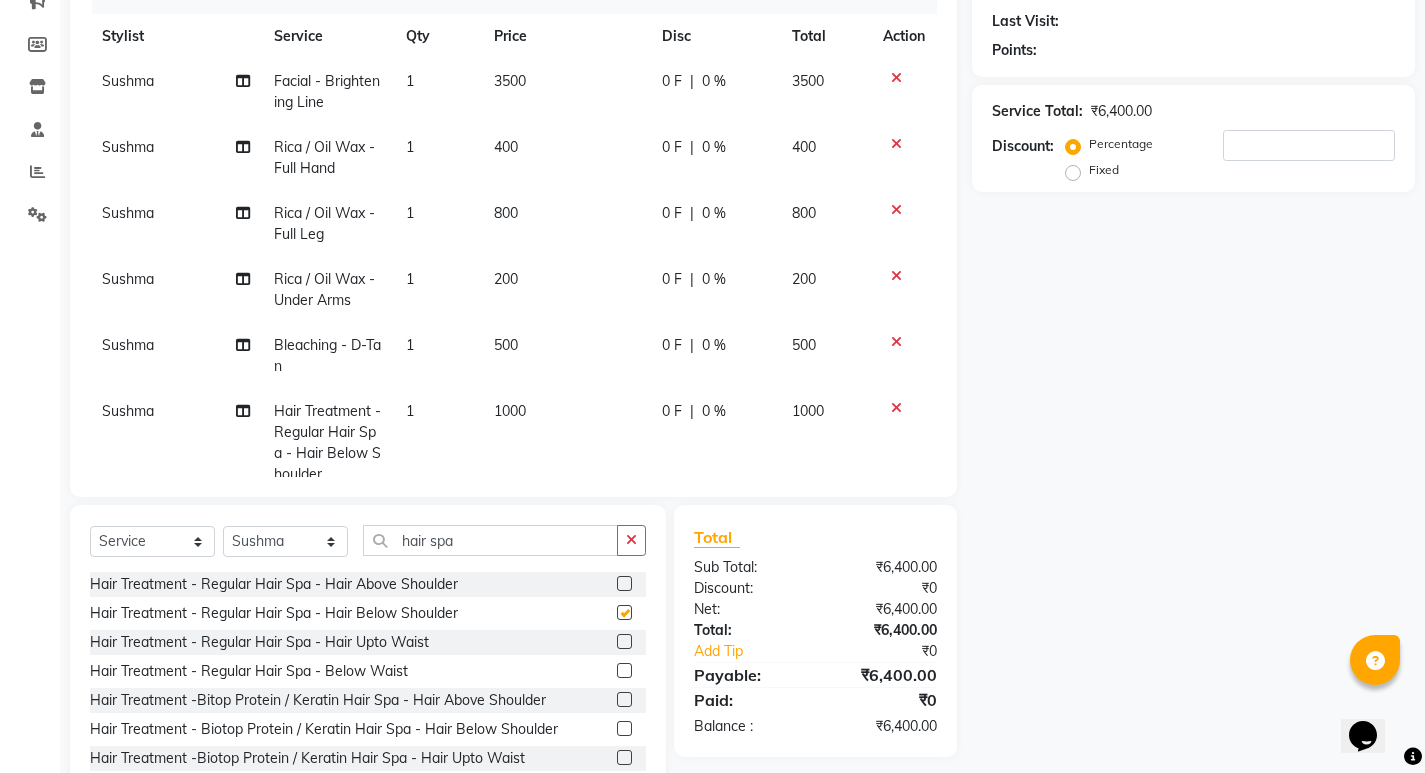 checkbox on "false" 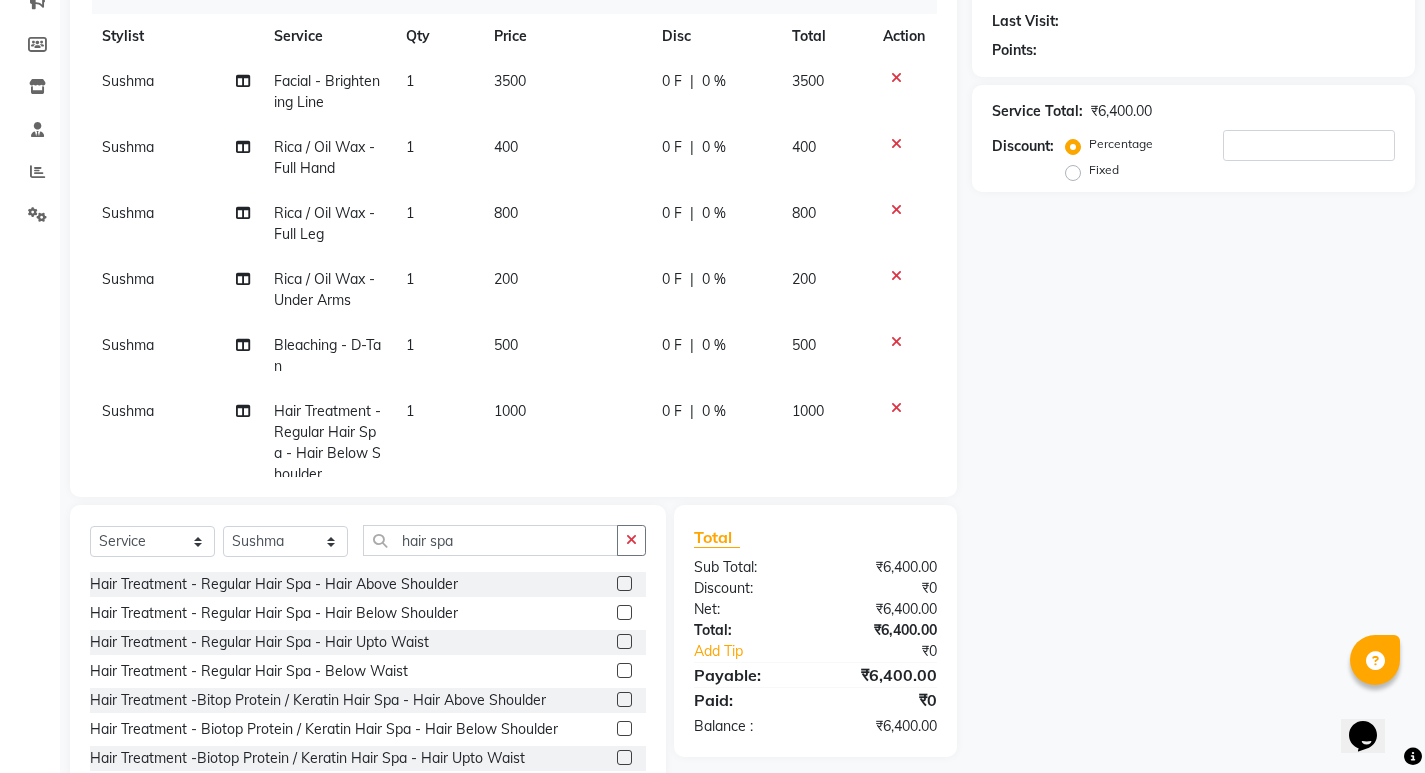 click 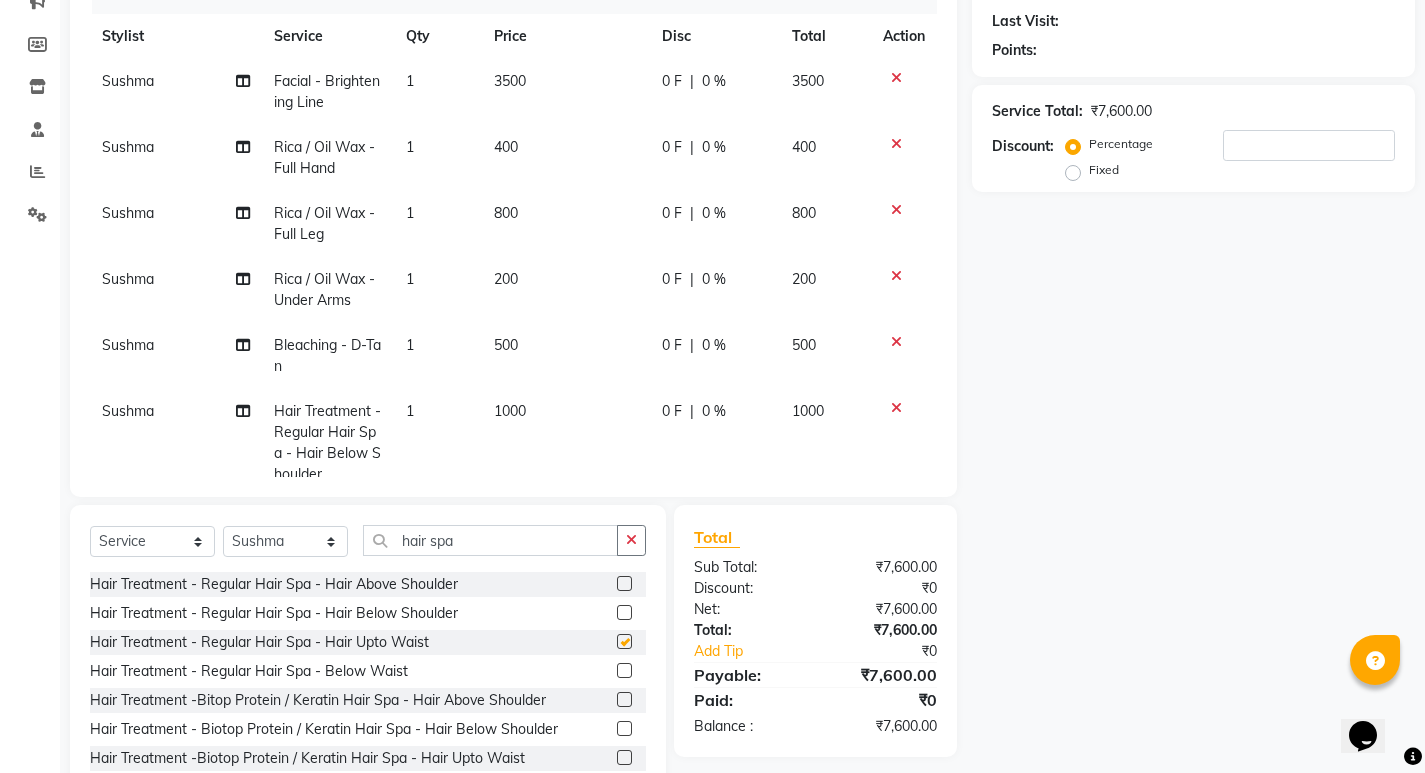 checkbox on "false" 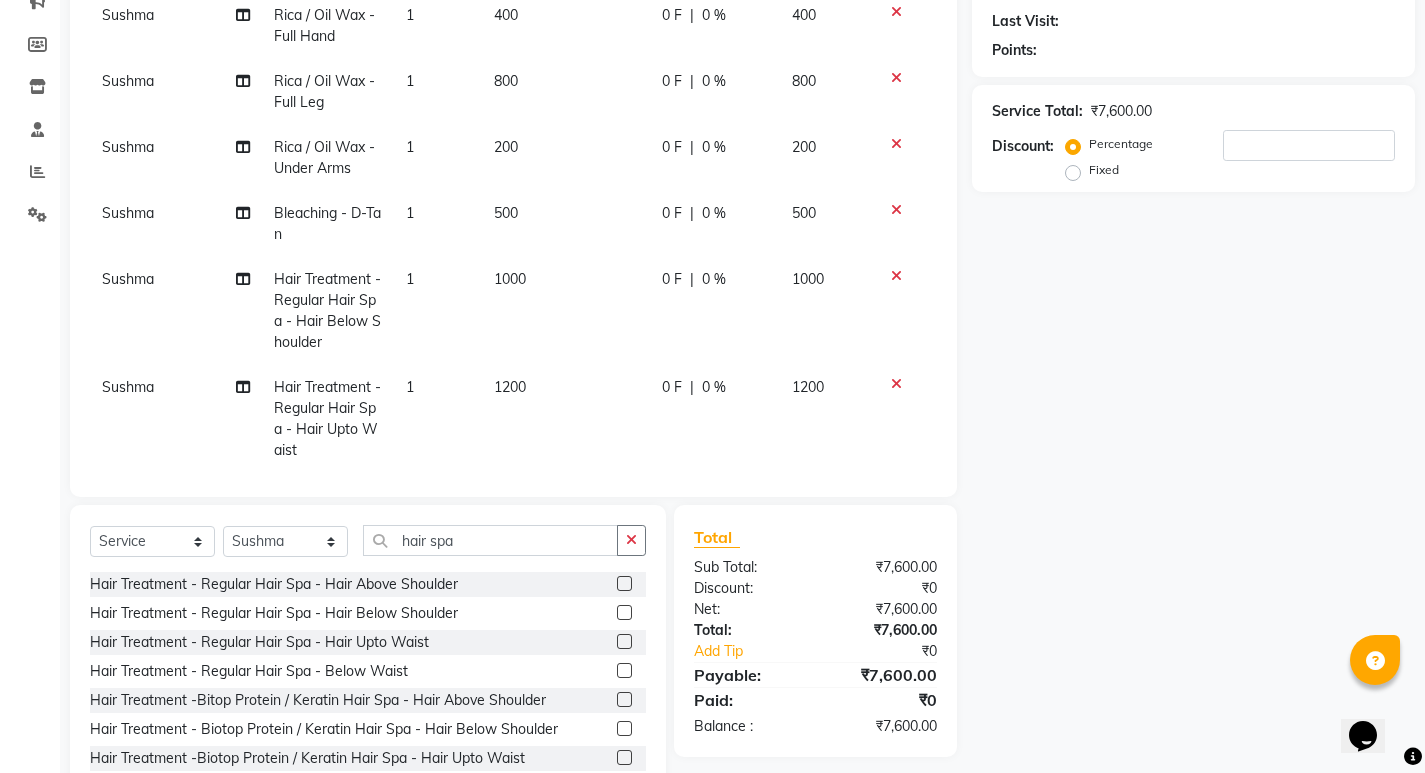 scroll, scrollTop: 159, scrollLeft: 0, axis: vertical 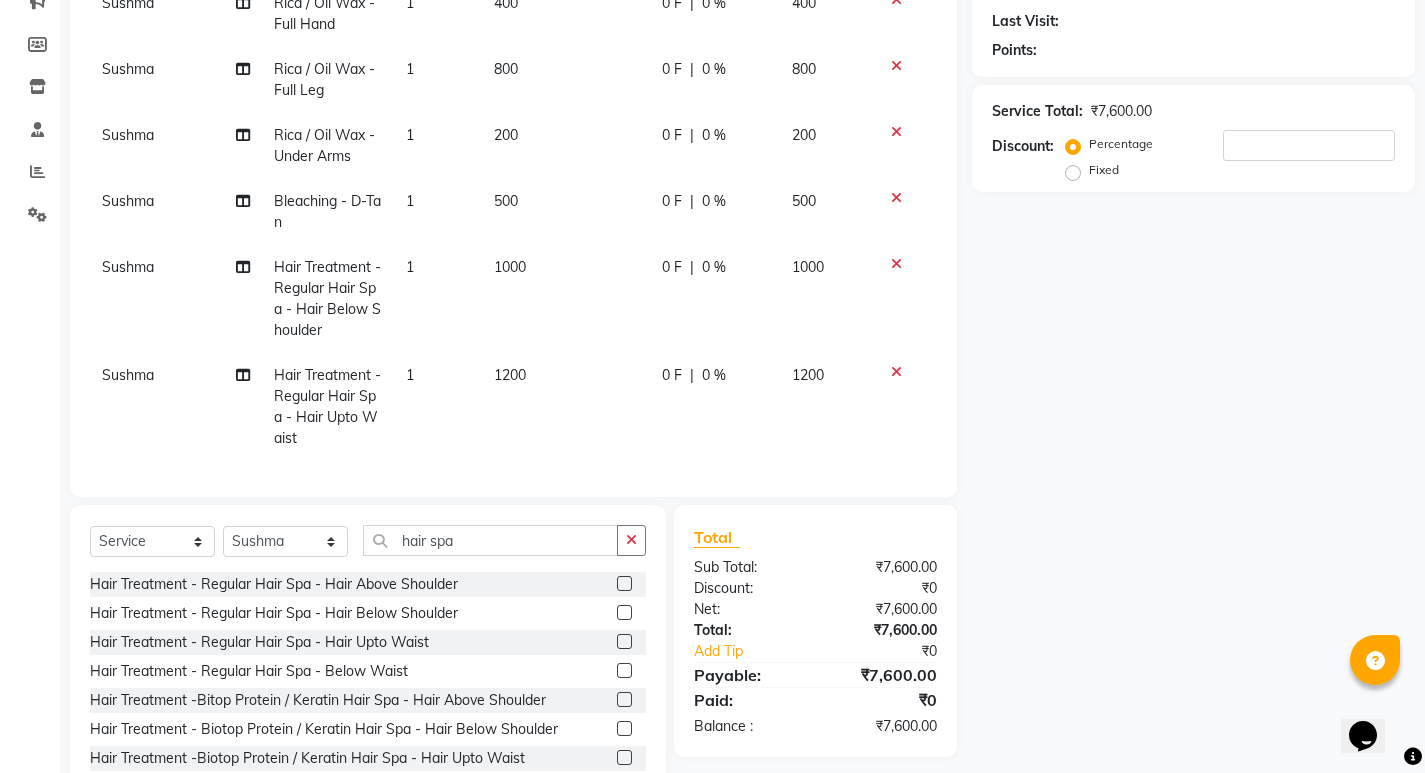 click 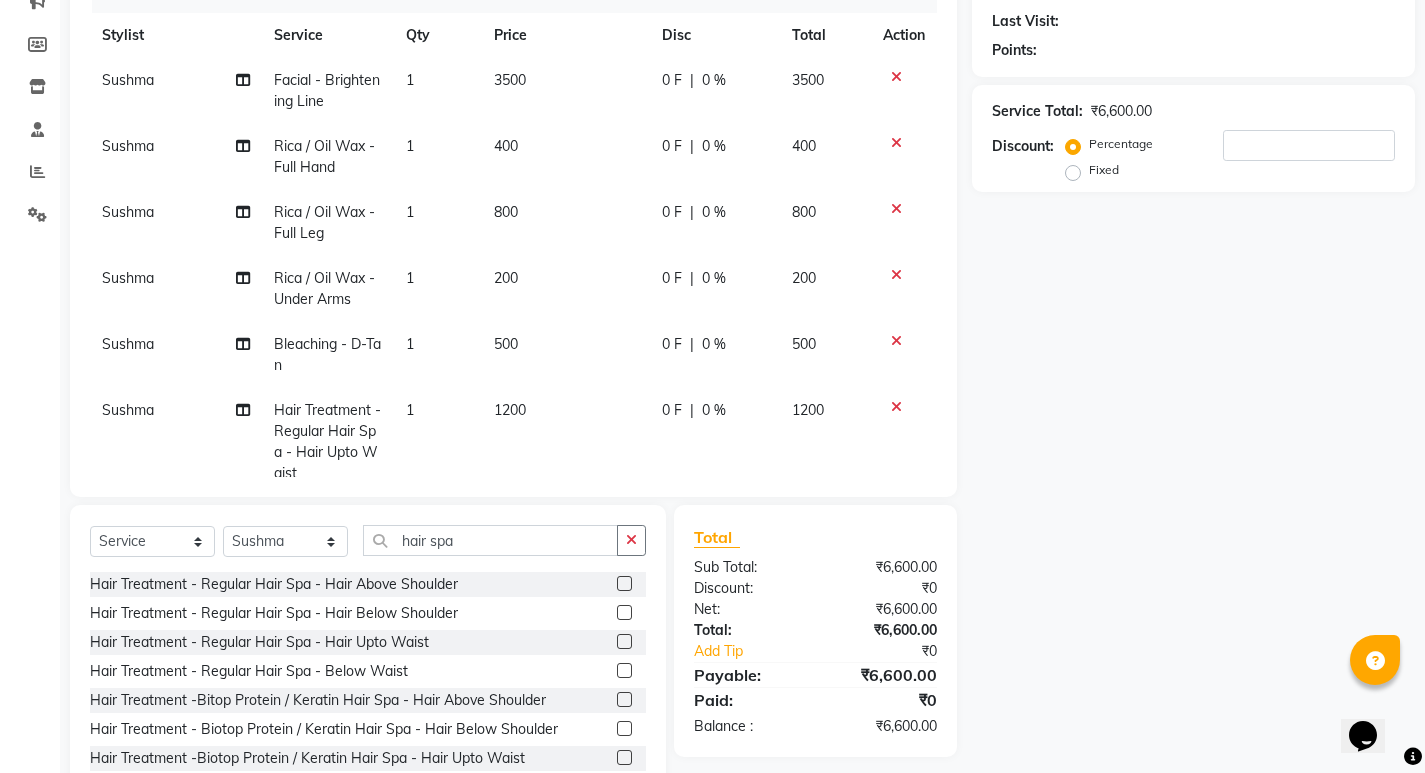 scroll, scrollTop: 0, scrollLeft: 0, axis: both 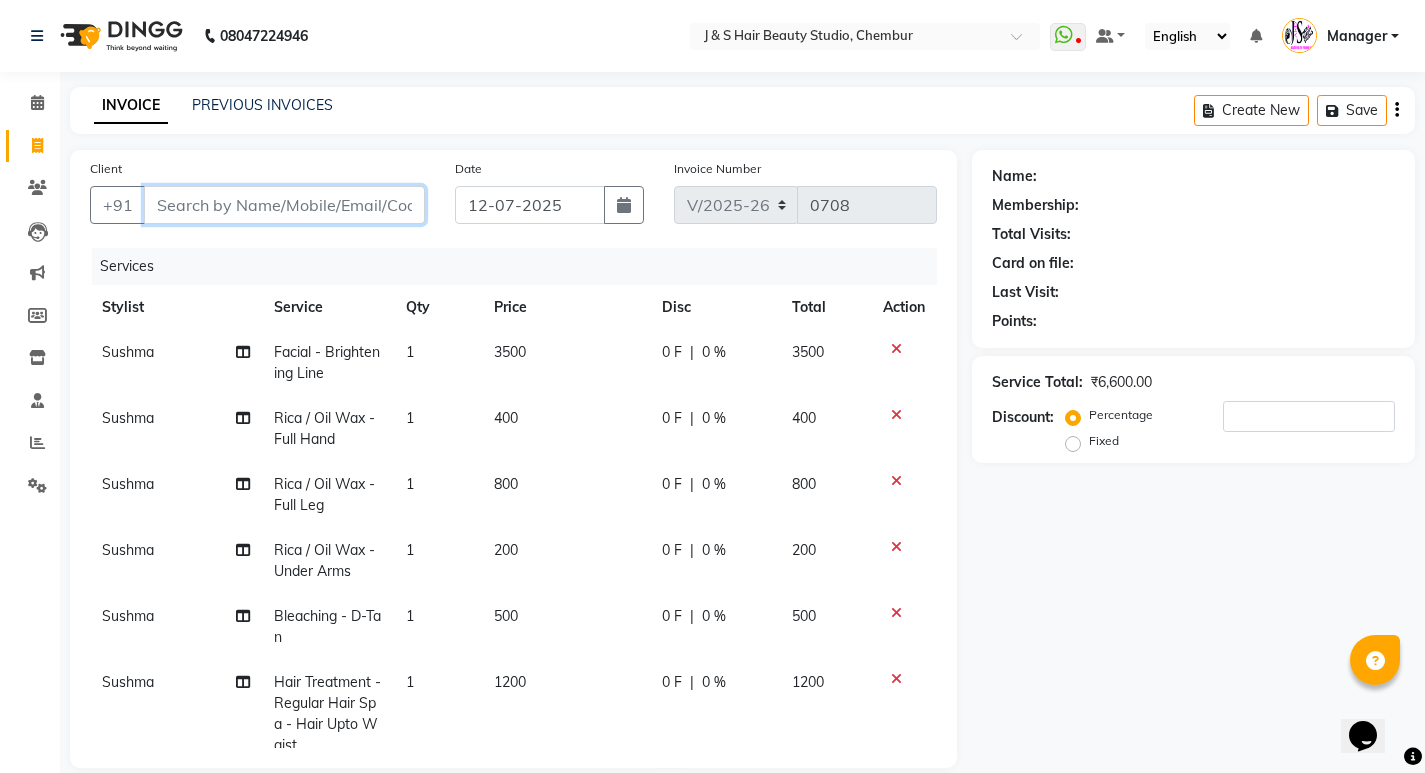 click on "Client" at bounding box center [284, 205] 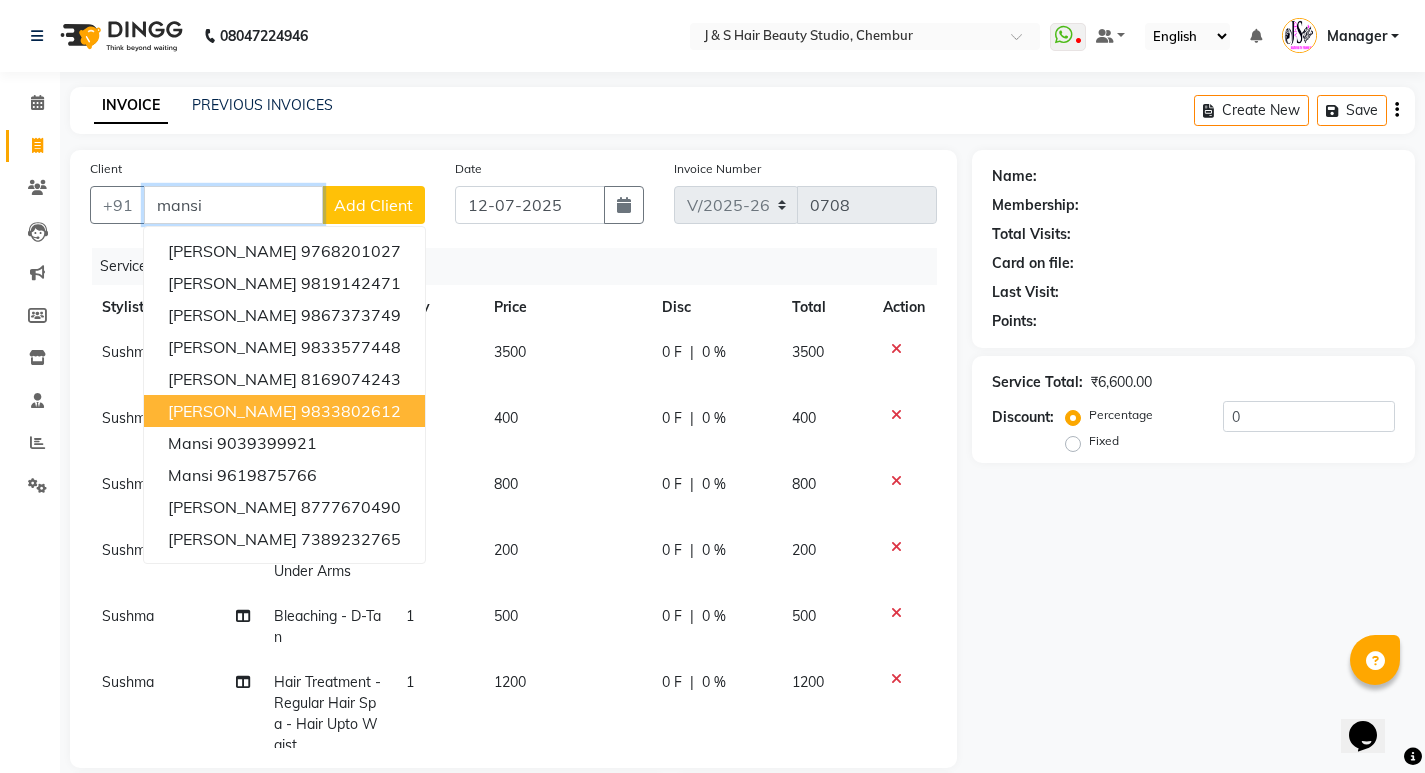 click on "9833802612" at bounding box center [351, 411] 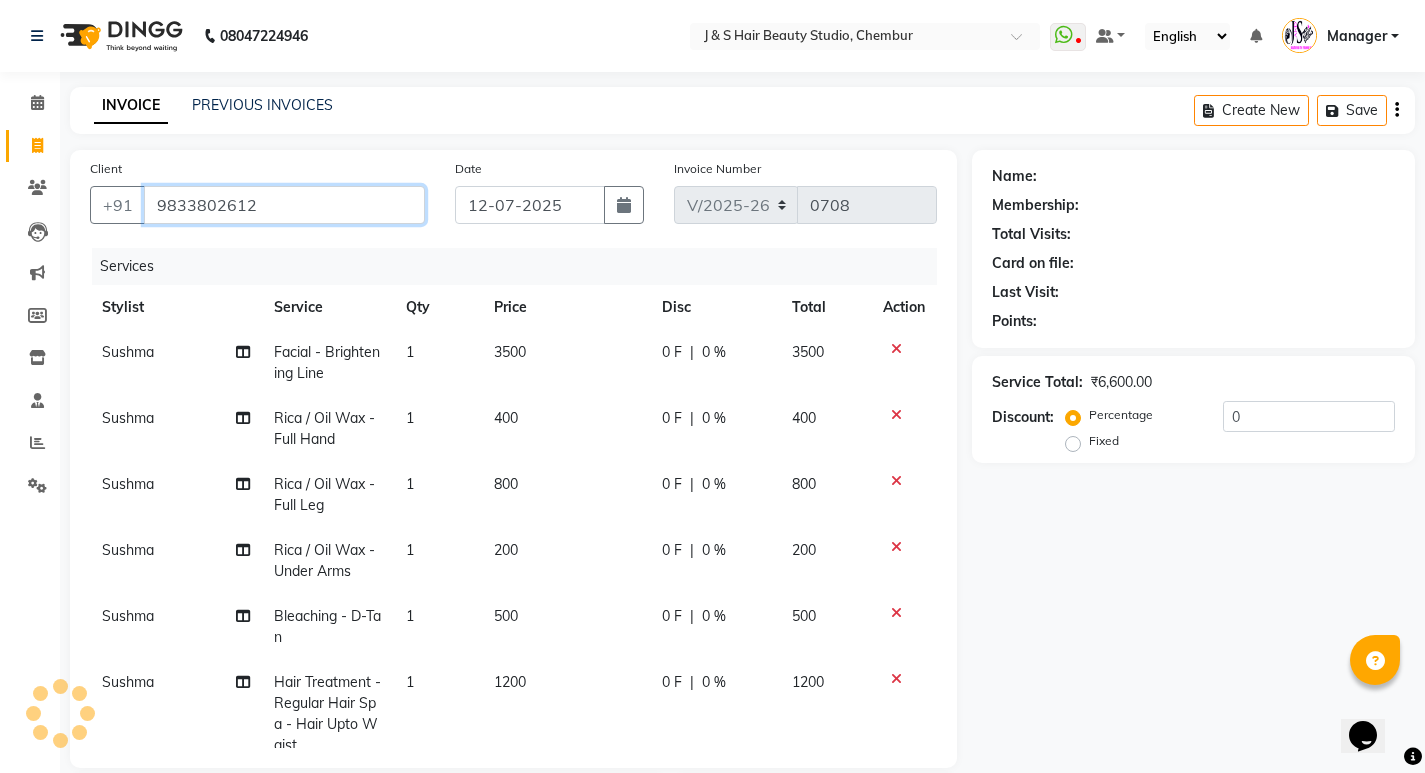 type on "9833802612" 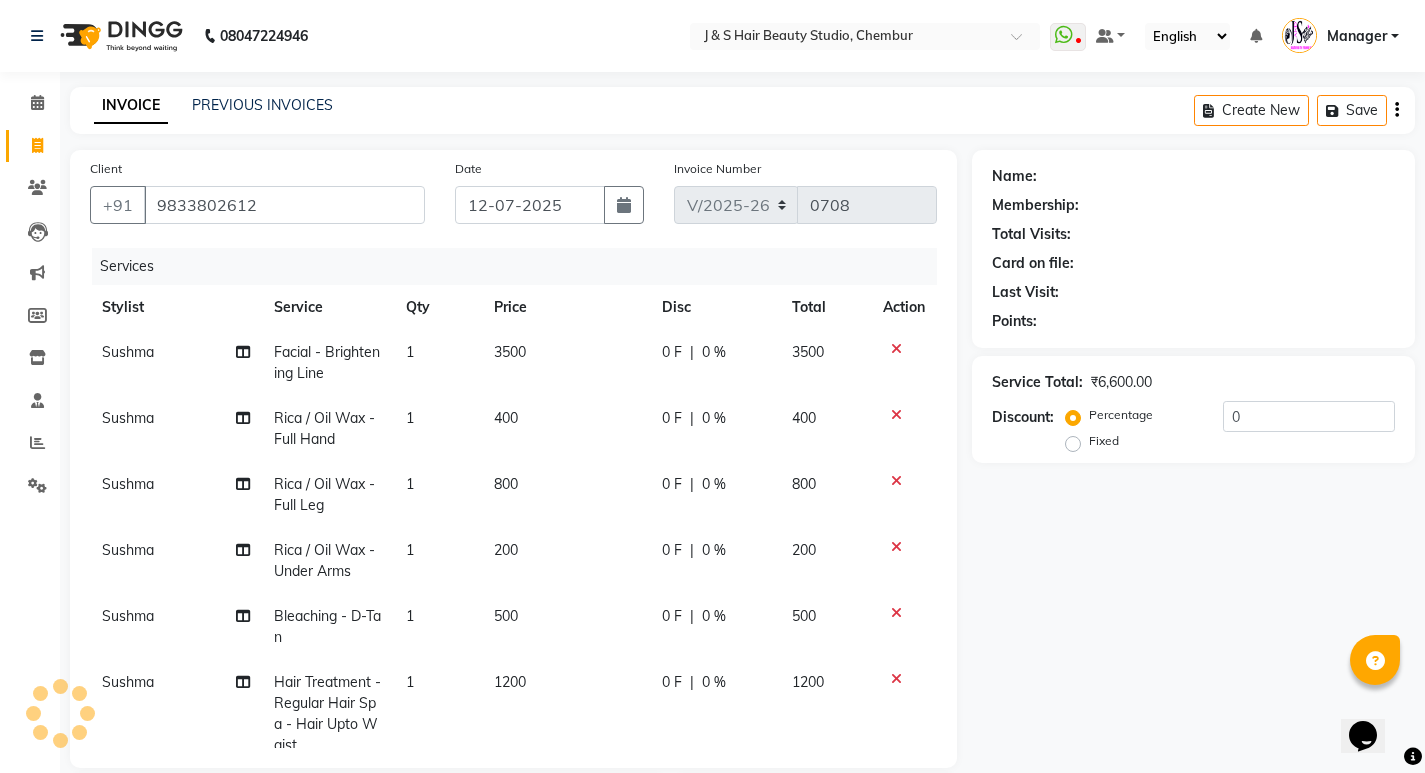 type on "20" 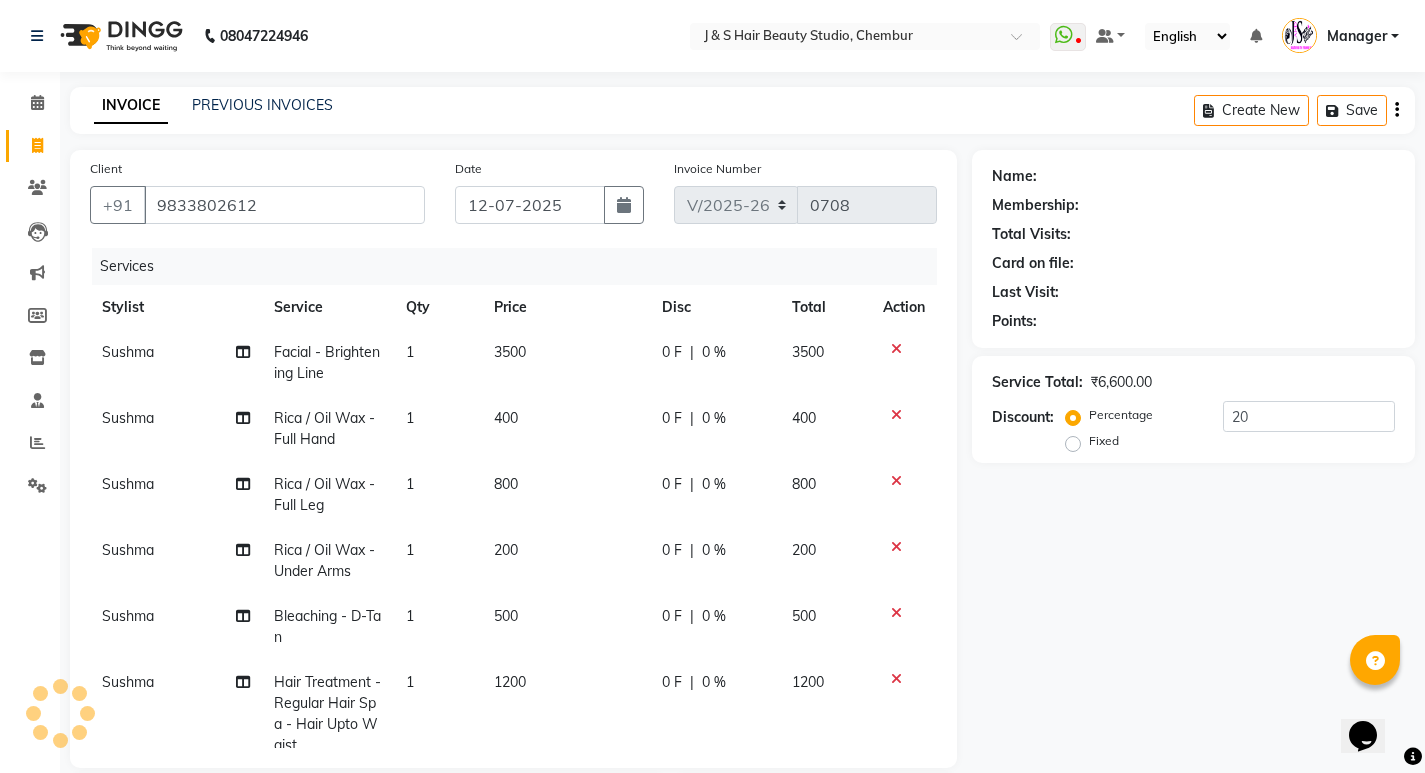select on "1: Object" 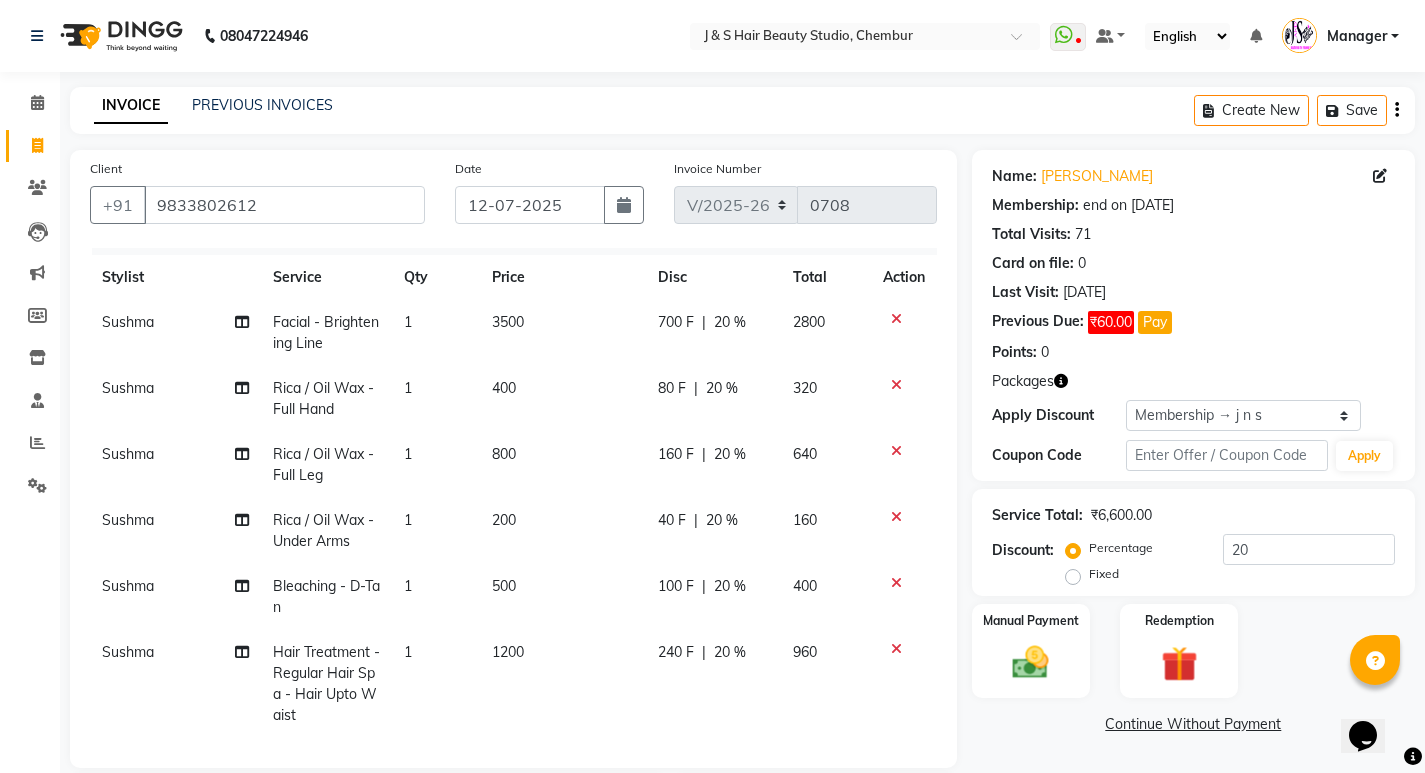 scroll, scrollTop: 51, scrollLeft: 0, axis: vertical 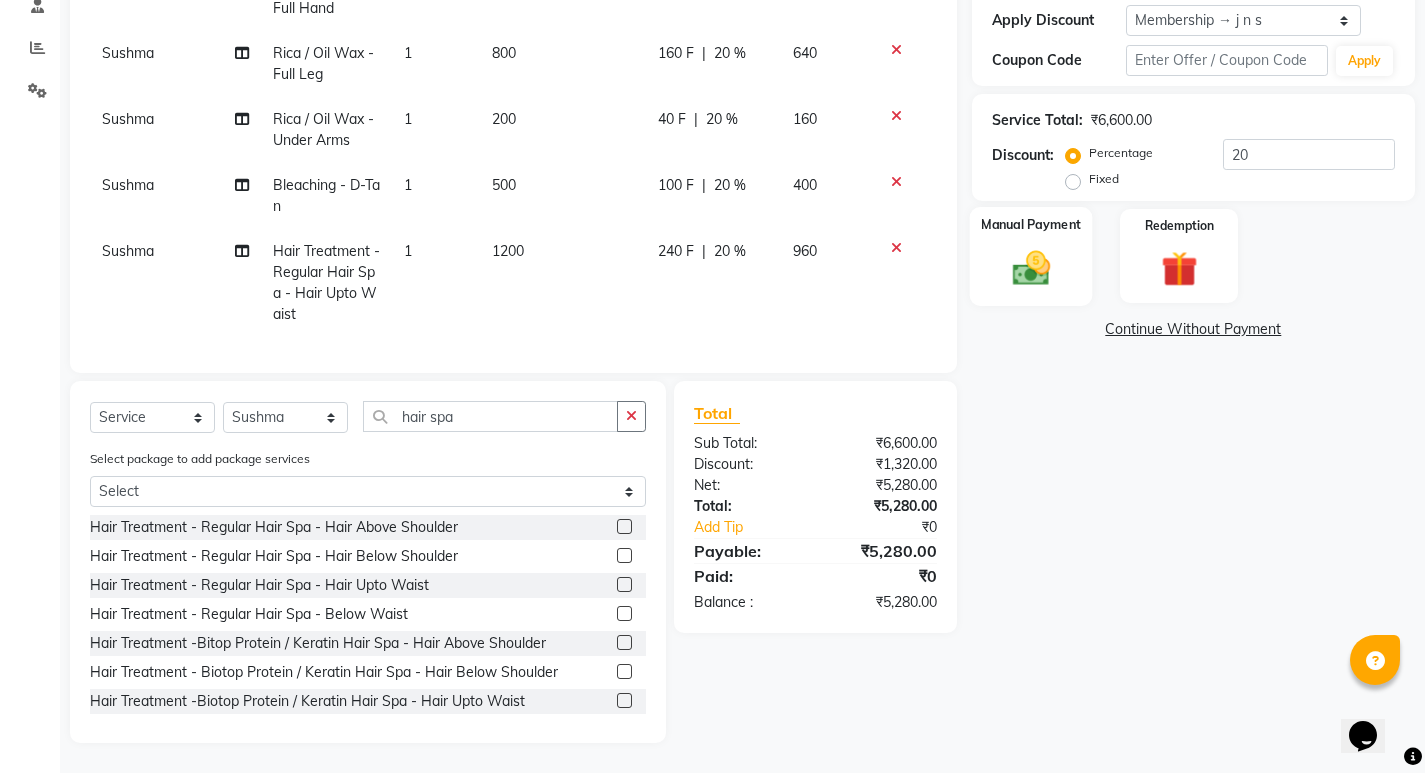 click 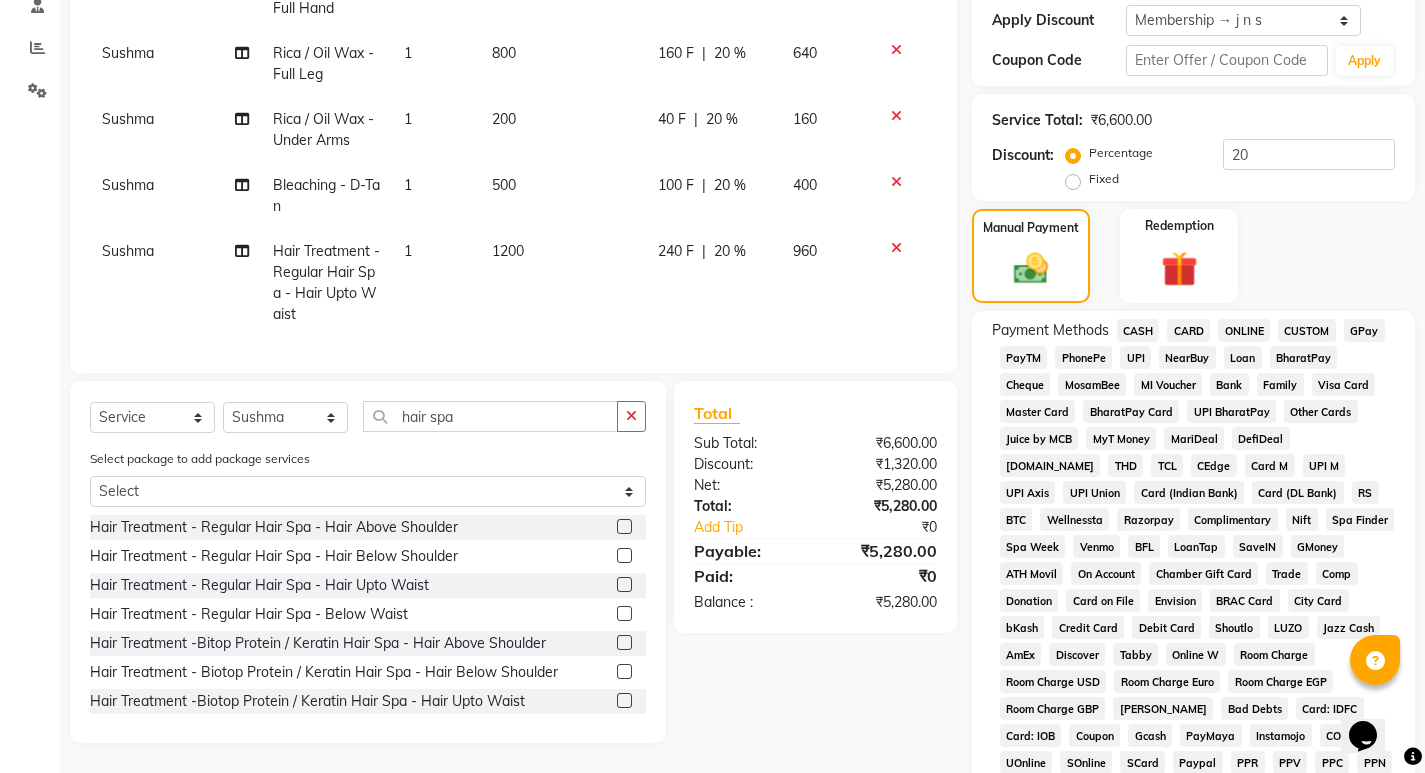 click on "GPay" 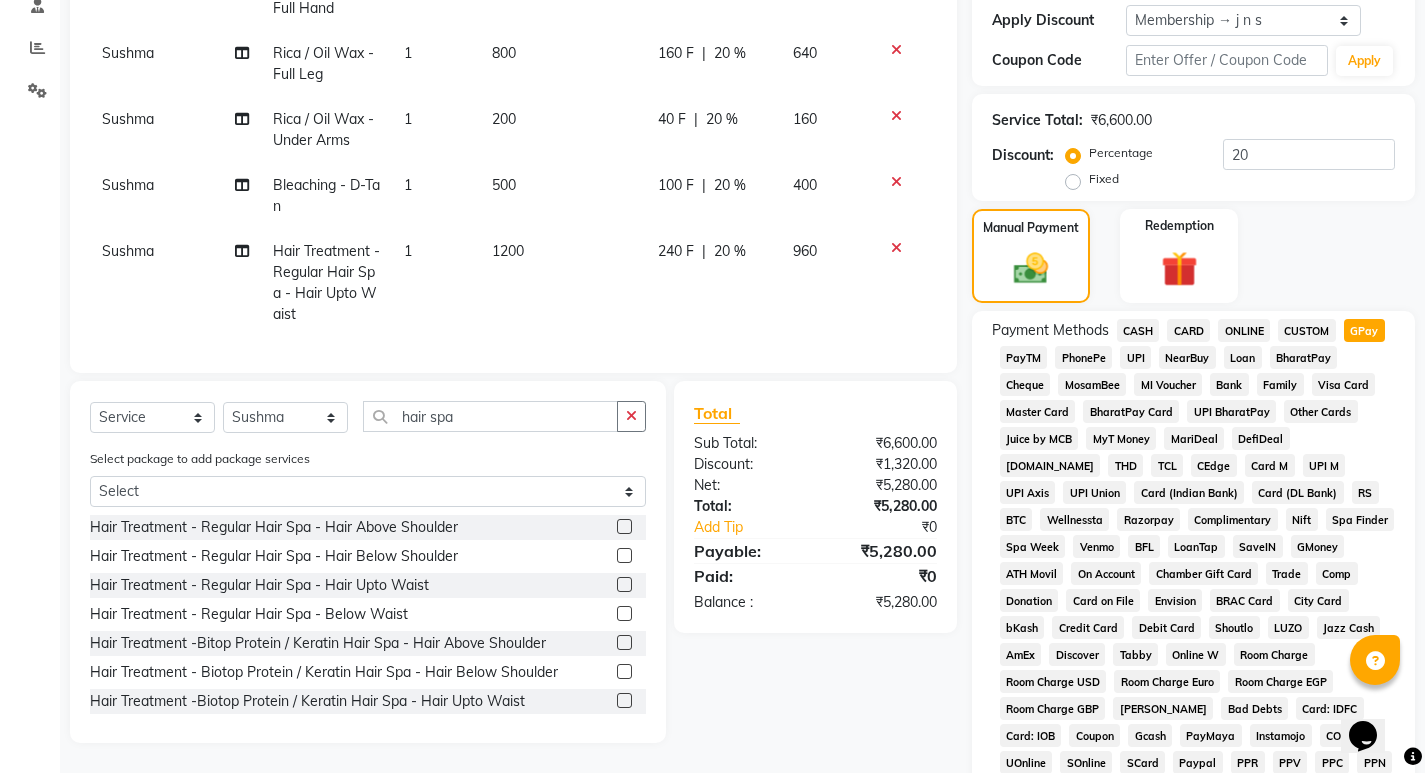 scroll, scrollTop: 796, scrollLeft: 0, axis: vertical 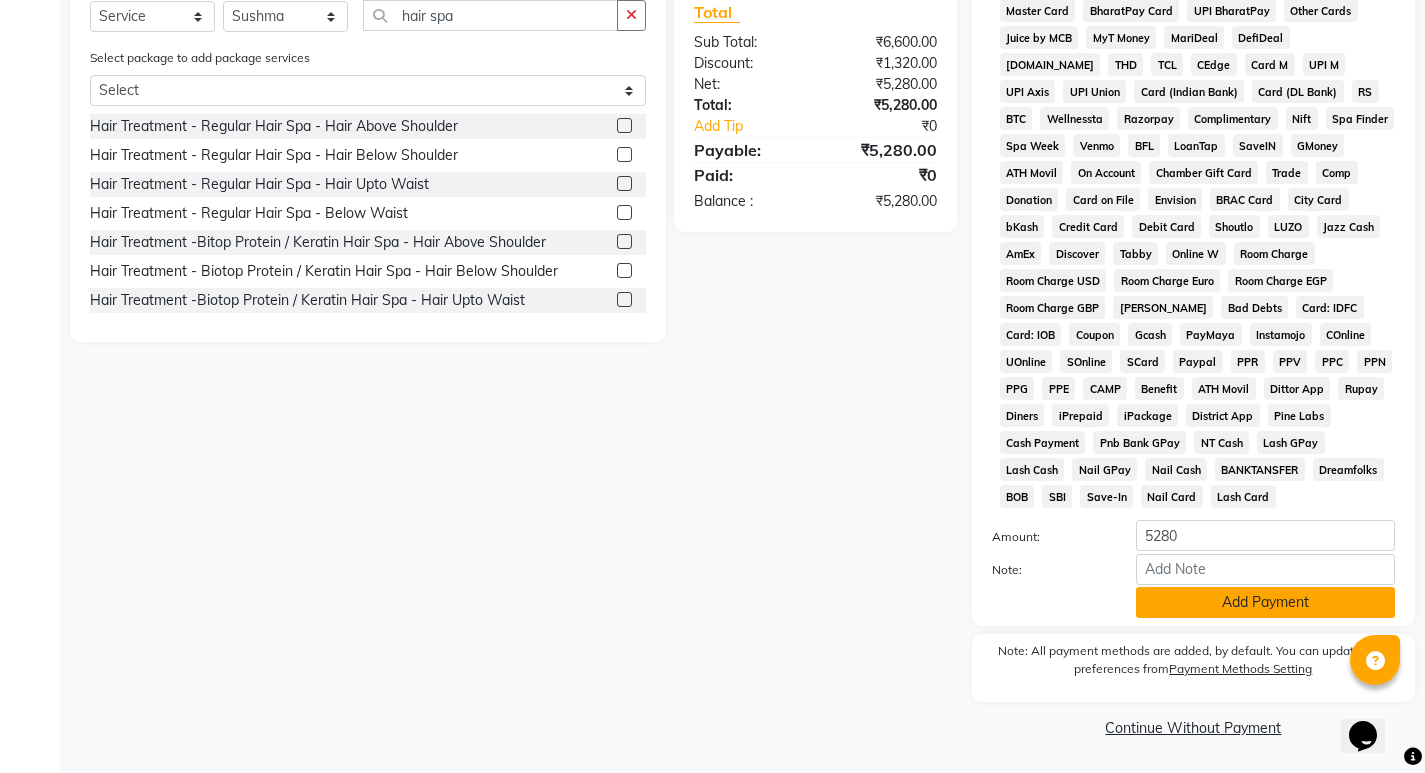 click on "Add Payment" 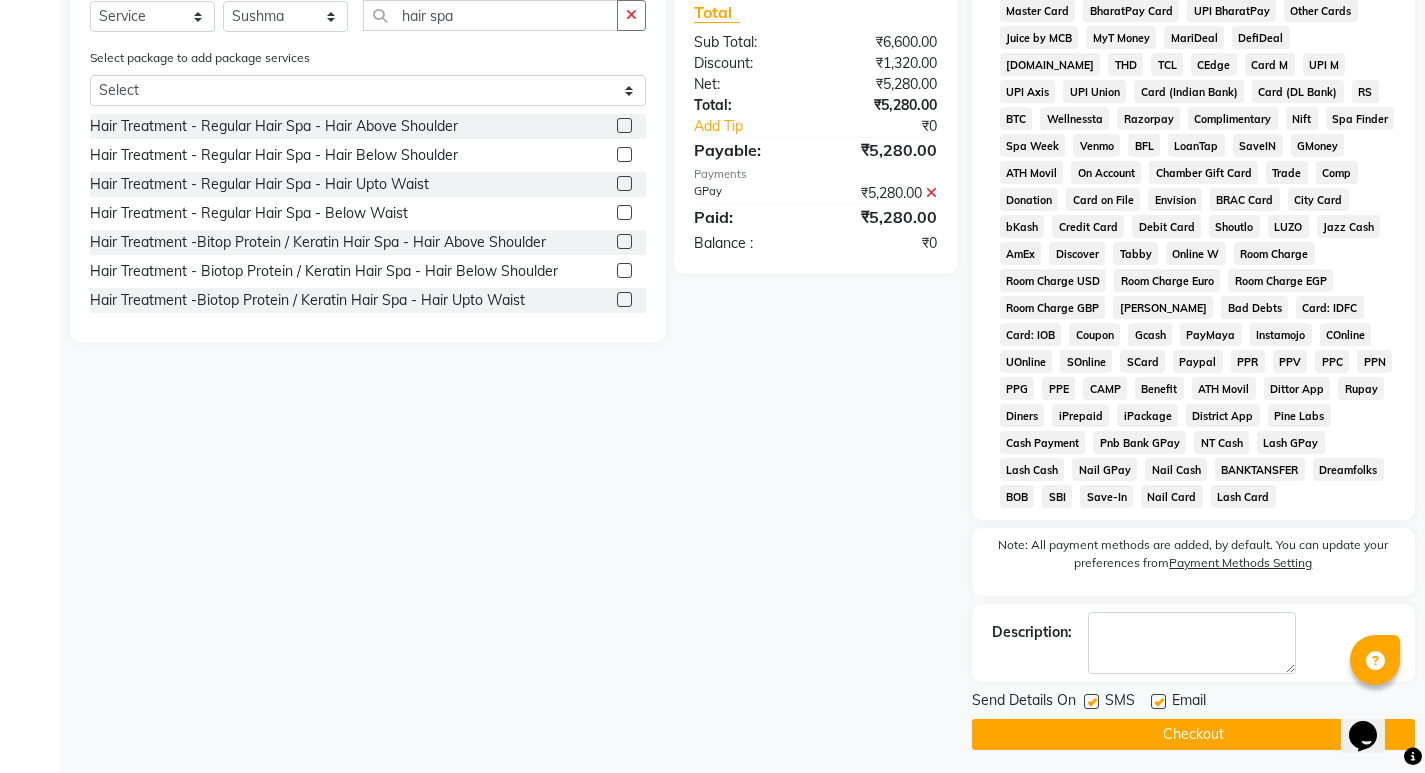click on "Checkout" 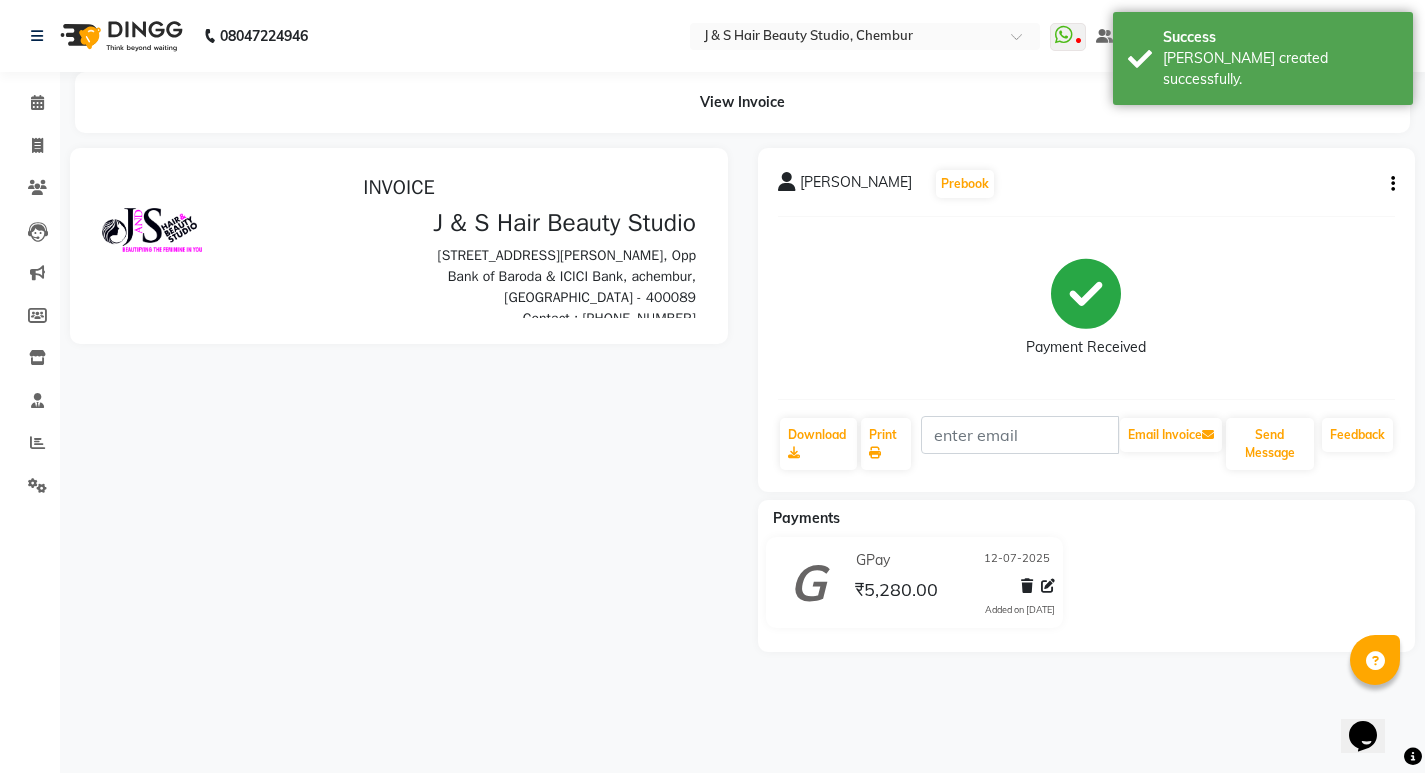 scroll, scrollTop: 0, scrollLeft: 0, axis: both 